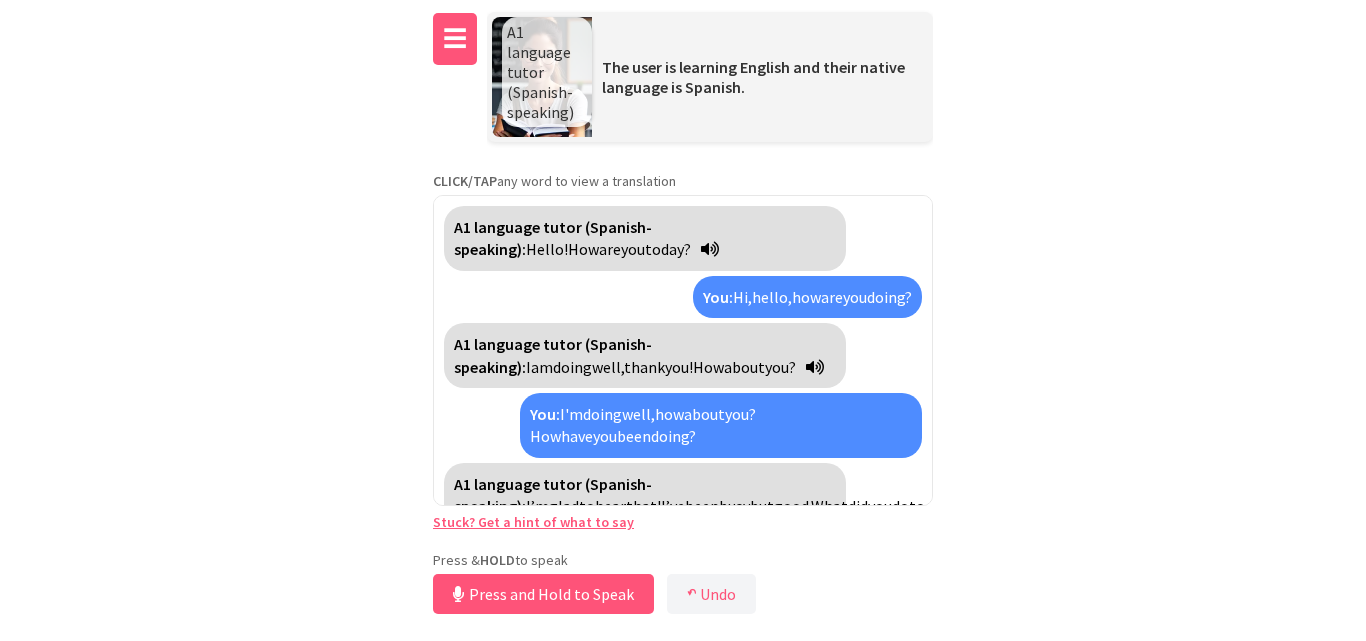 scroll, scrollTop: 0, scrollLeft: 0, axis: both 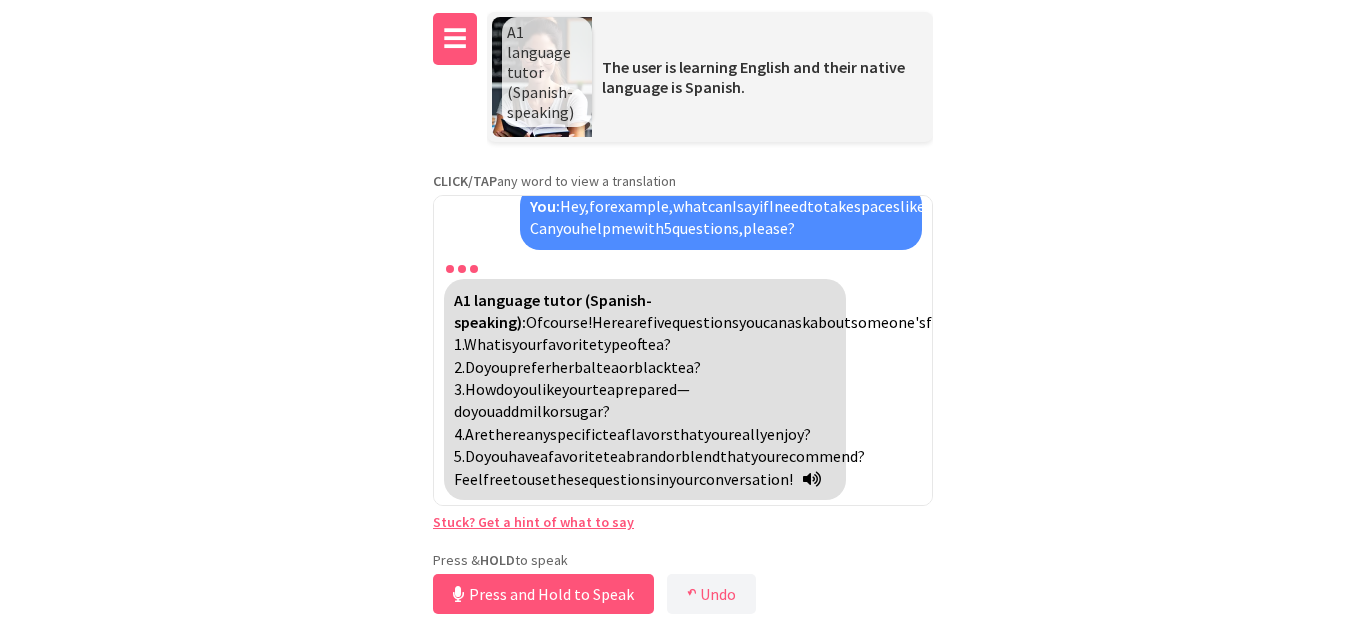 click on "☰" at bounding box center [455, 39] 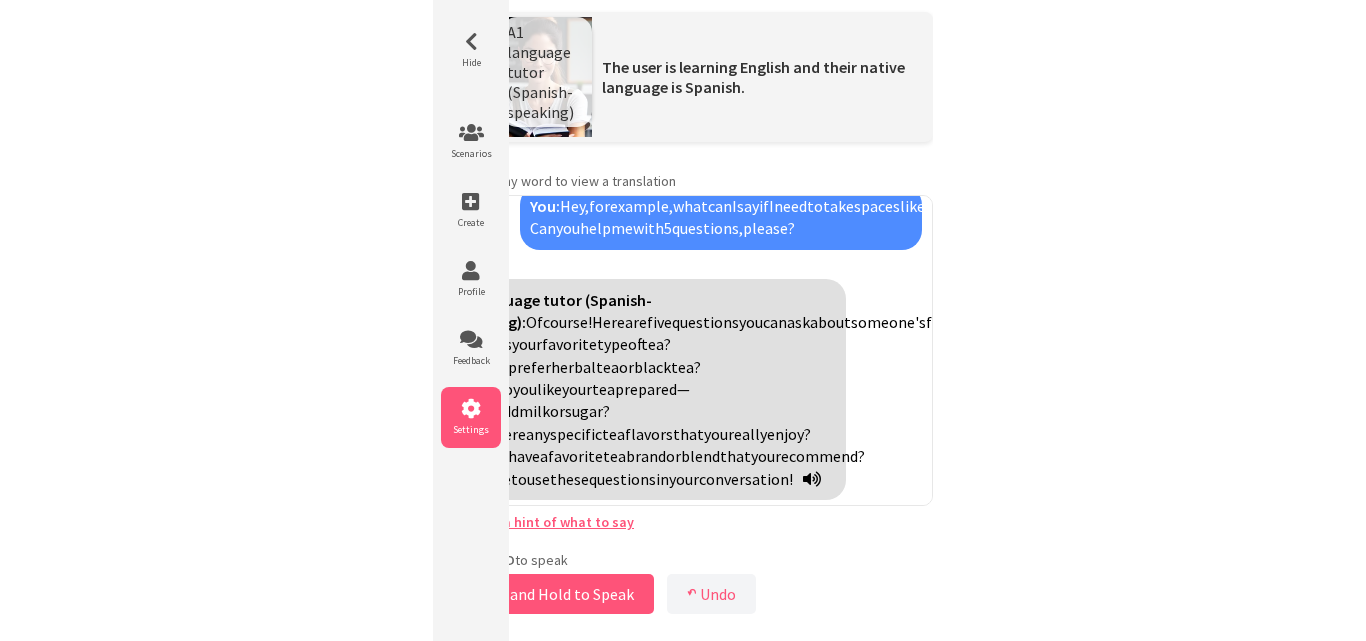 click on "Settings" at bounding box center (471, 429) 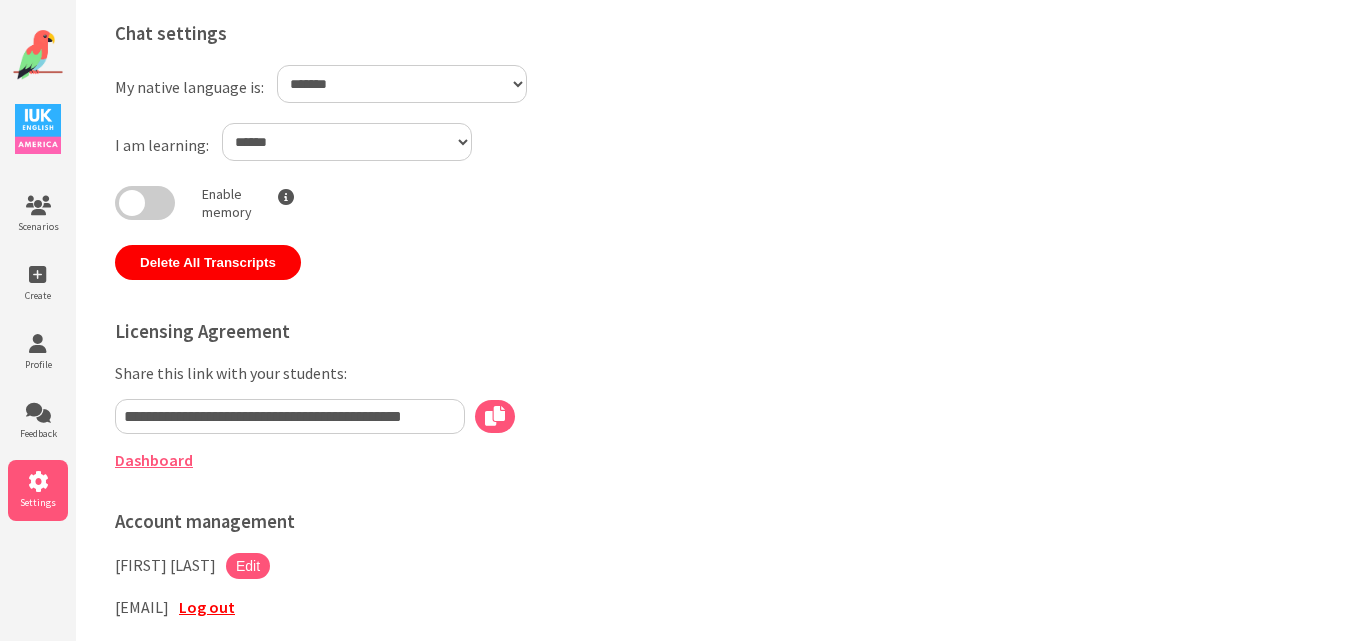 scroll, scrollTop: 100, scrollLeft: 0, axis: vertical 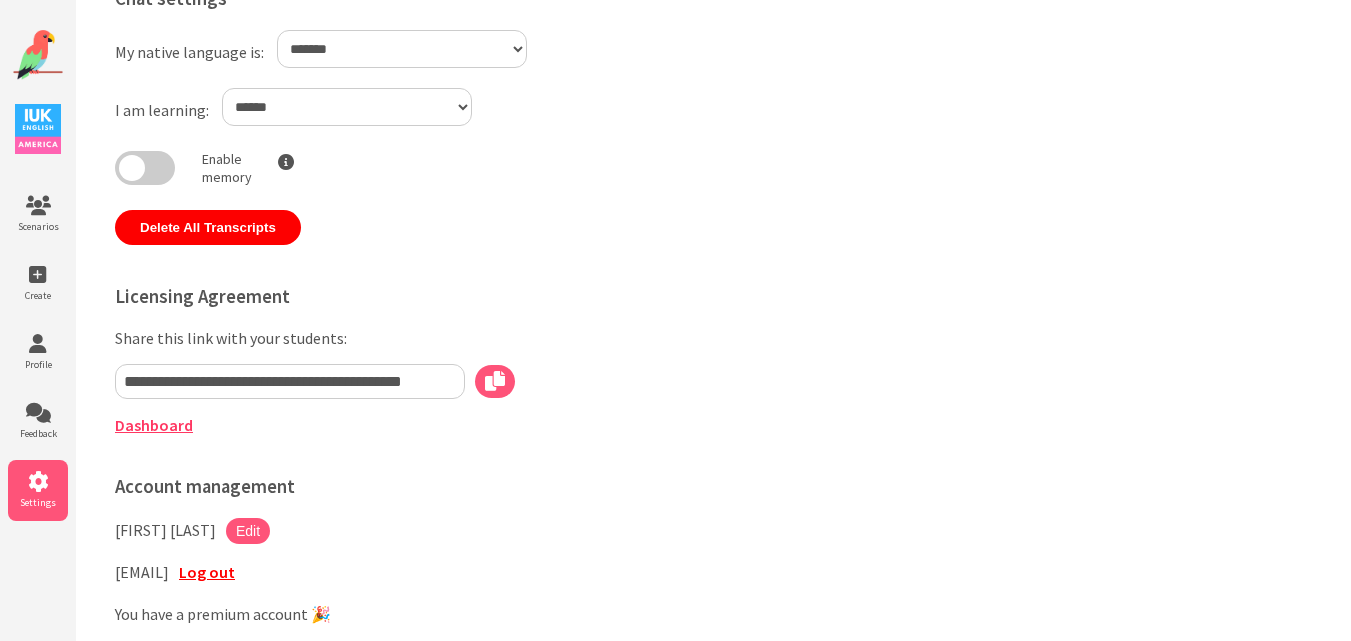 click on "Dashboard" at bounding box center (154, 425) 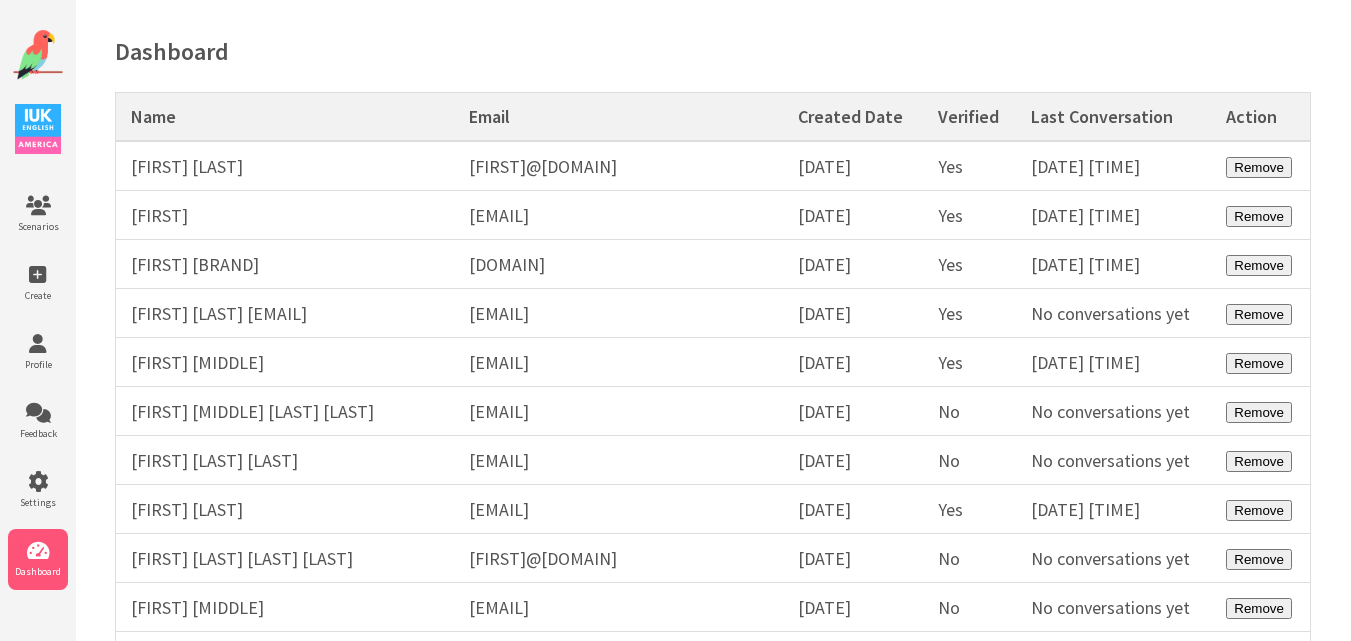 scroll, scrollTop: 0, scrollLeft: 0, axis: both 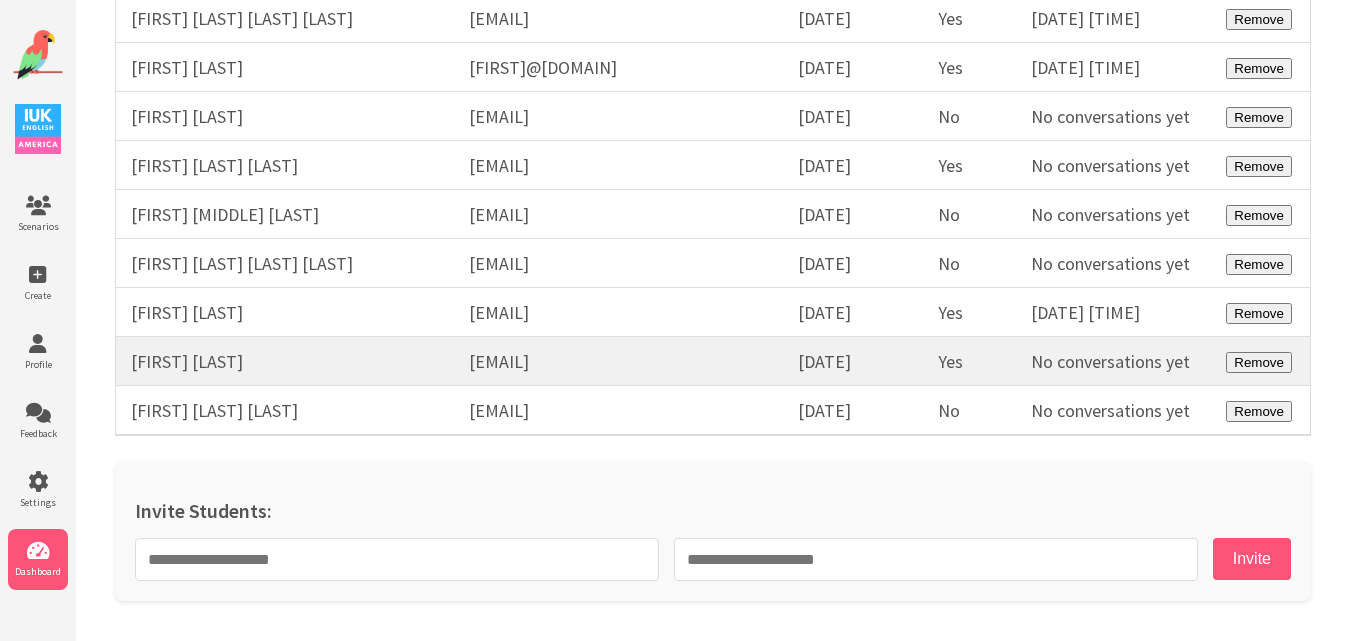 click on "[EMAIL]" at bounding box center [618, 361] 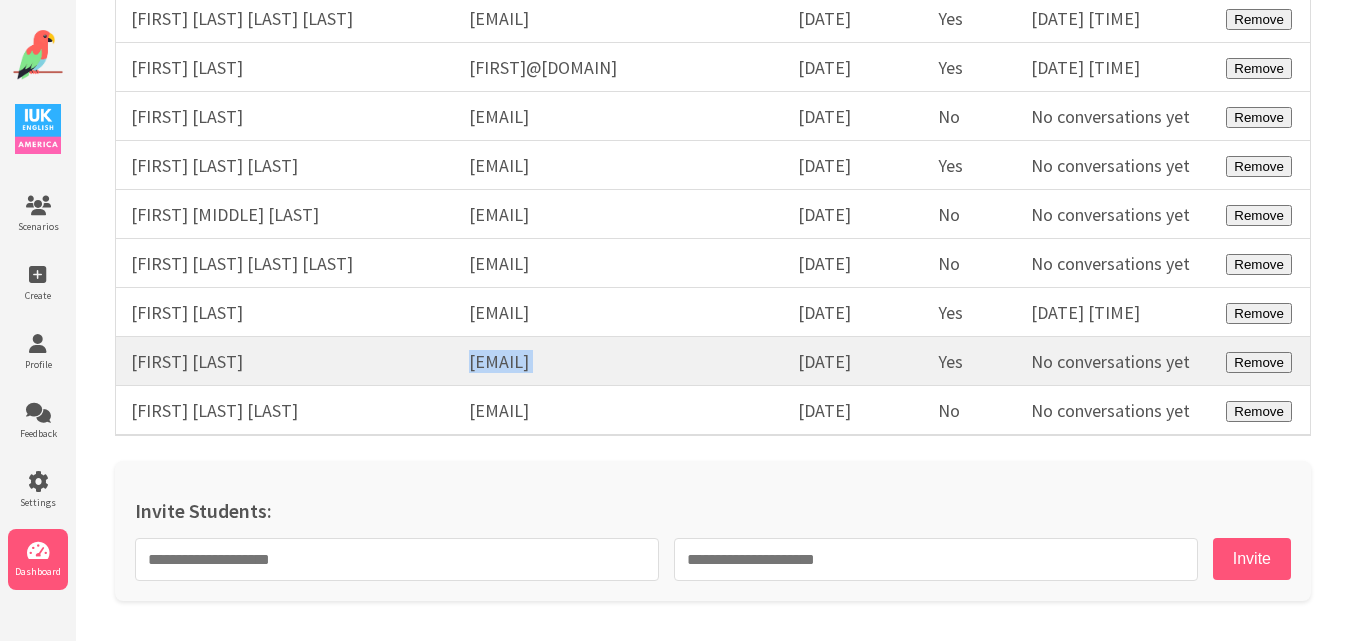 click on "[EMAIL]" at bounding box center (618, 361) 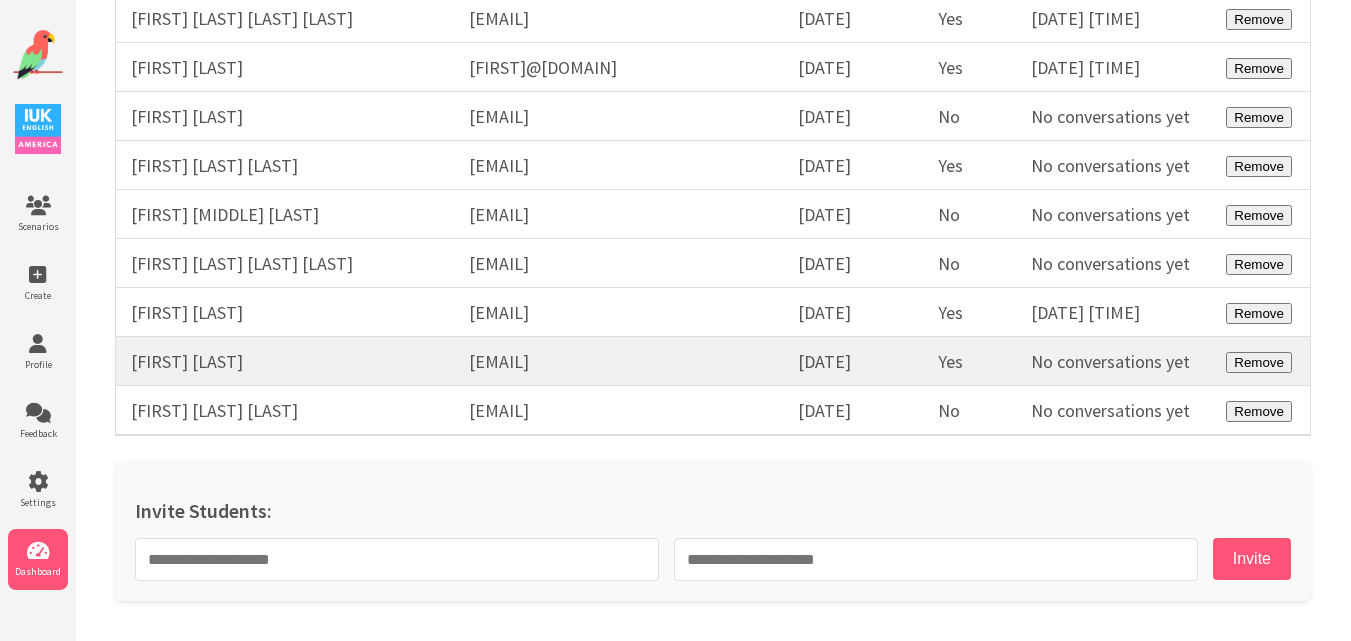 click on "[FIRST] [LAST]" at bounding box center [285, 361] 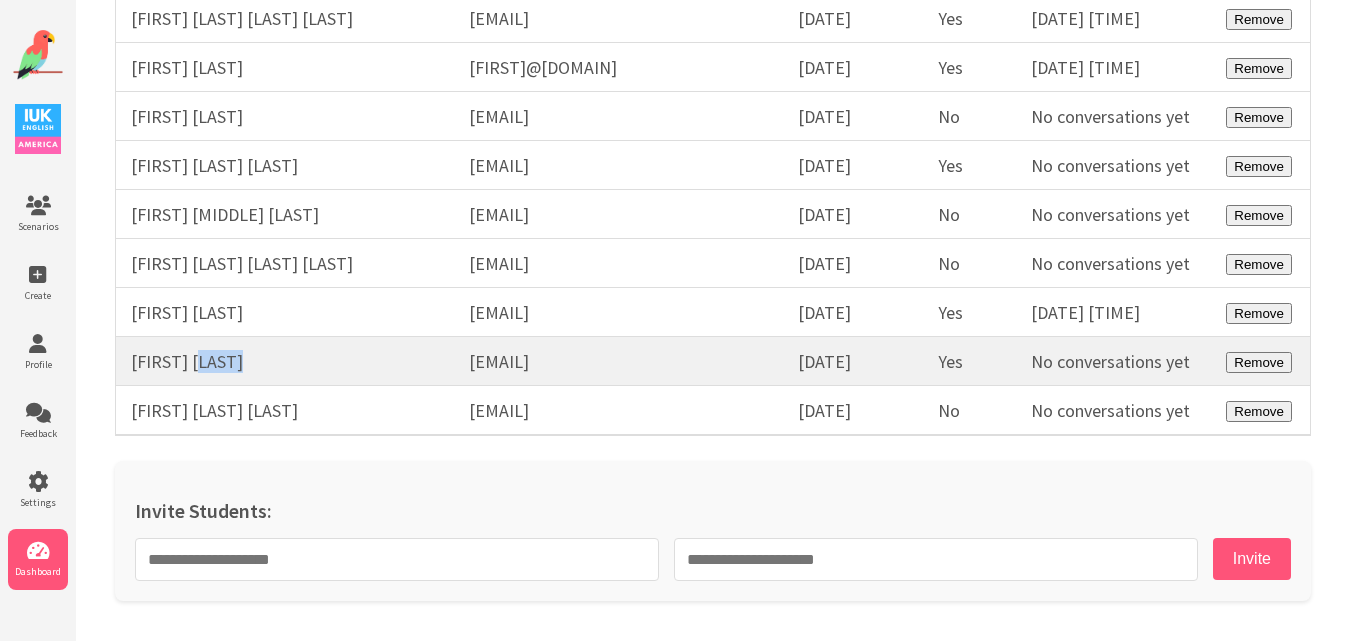 click on "[FIRST] [LAST]" at bounding box center [285, 361] 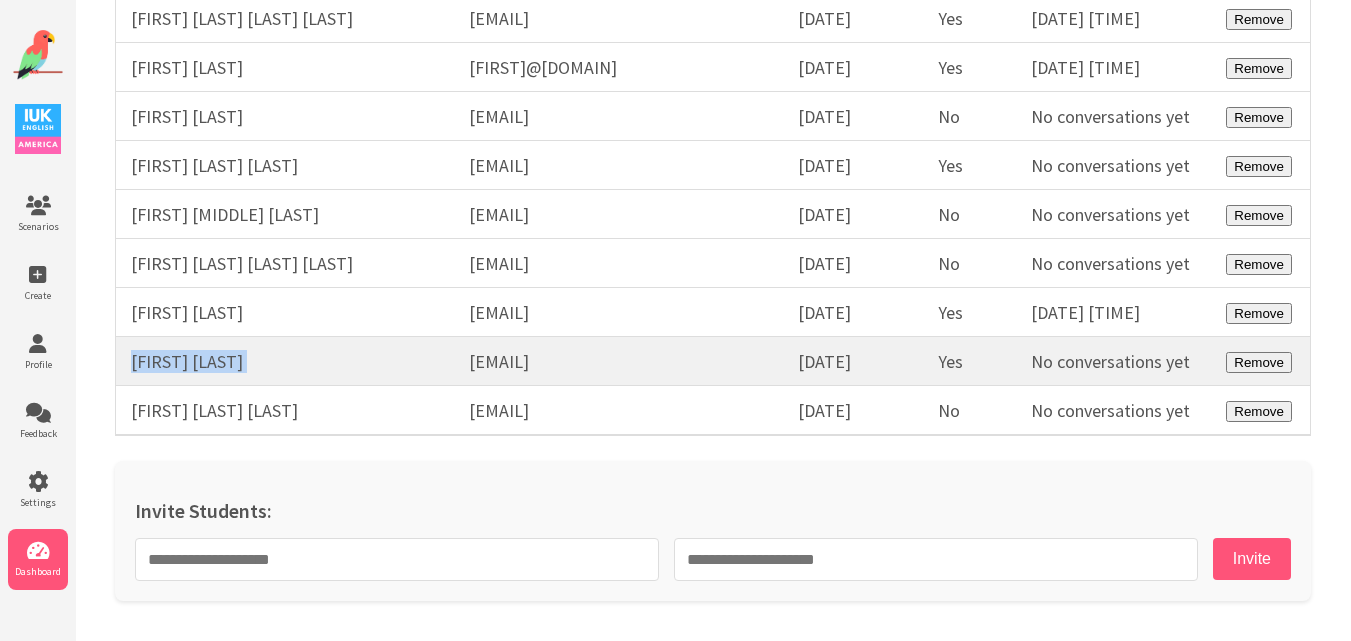 click on "[FIRST] [LAST]" at bounding box center [285, 361] 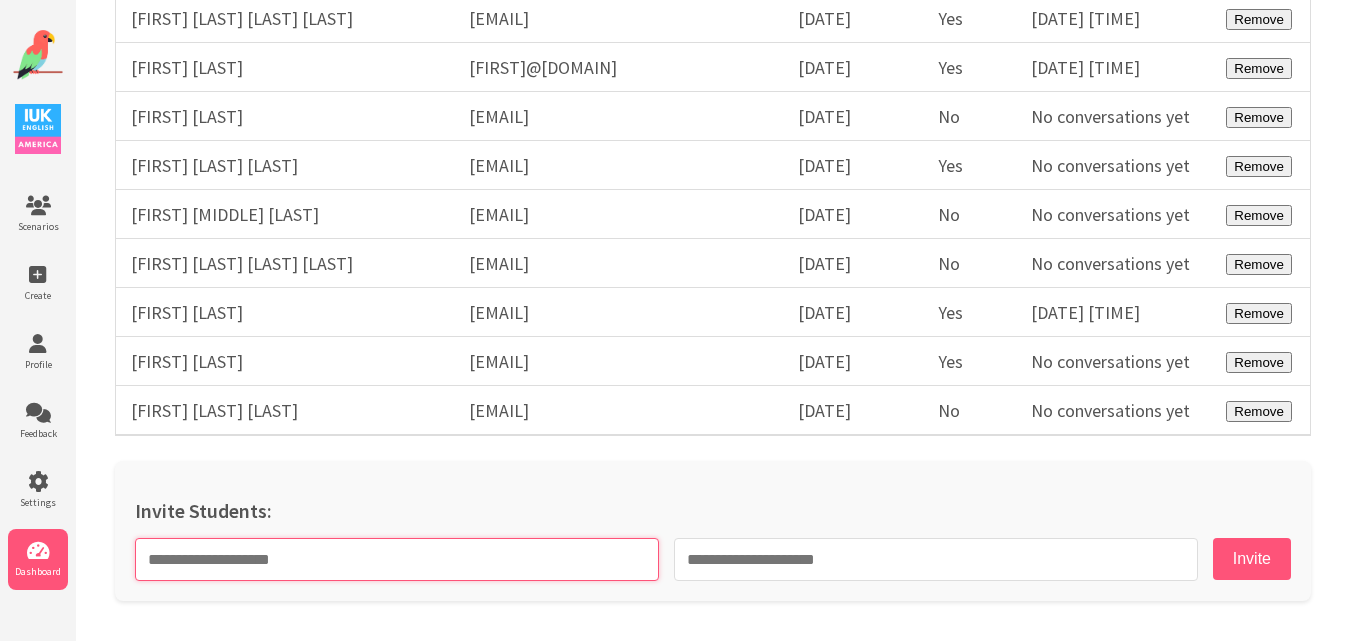 click at bounding box center [397, 559] 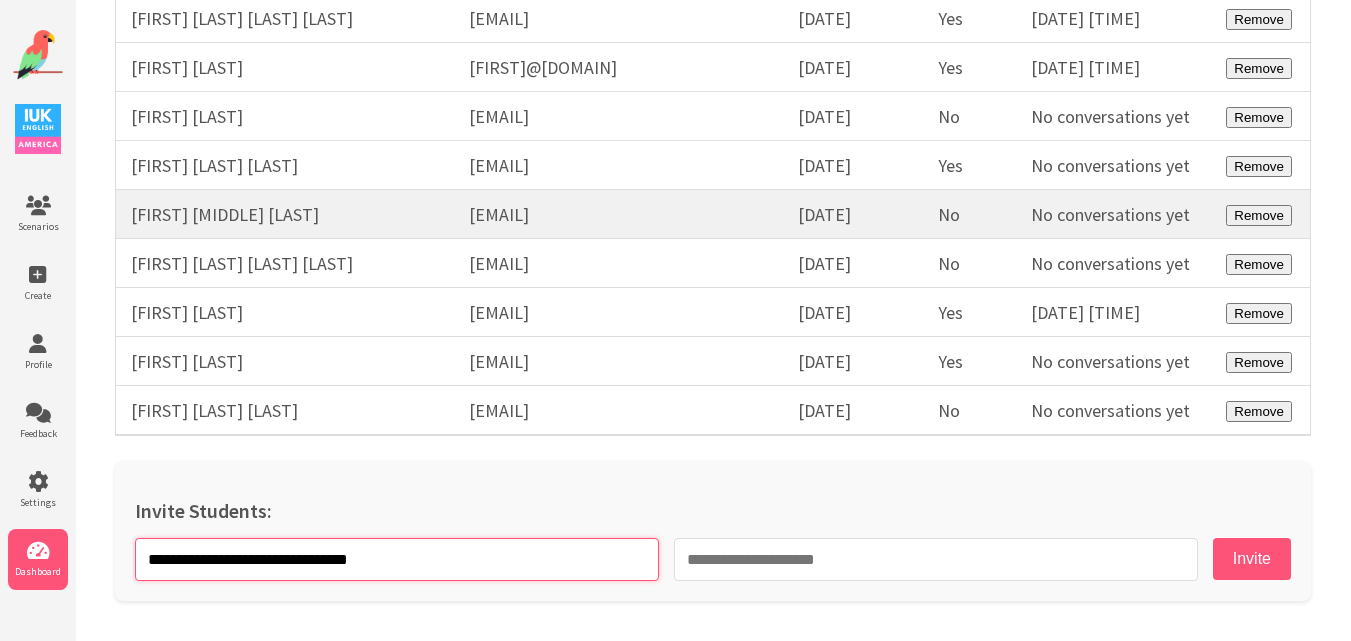 type on "**********" 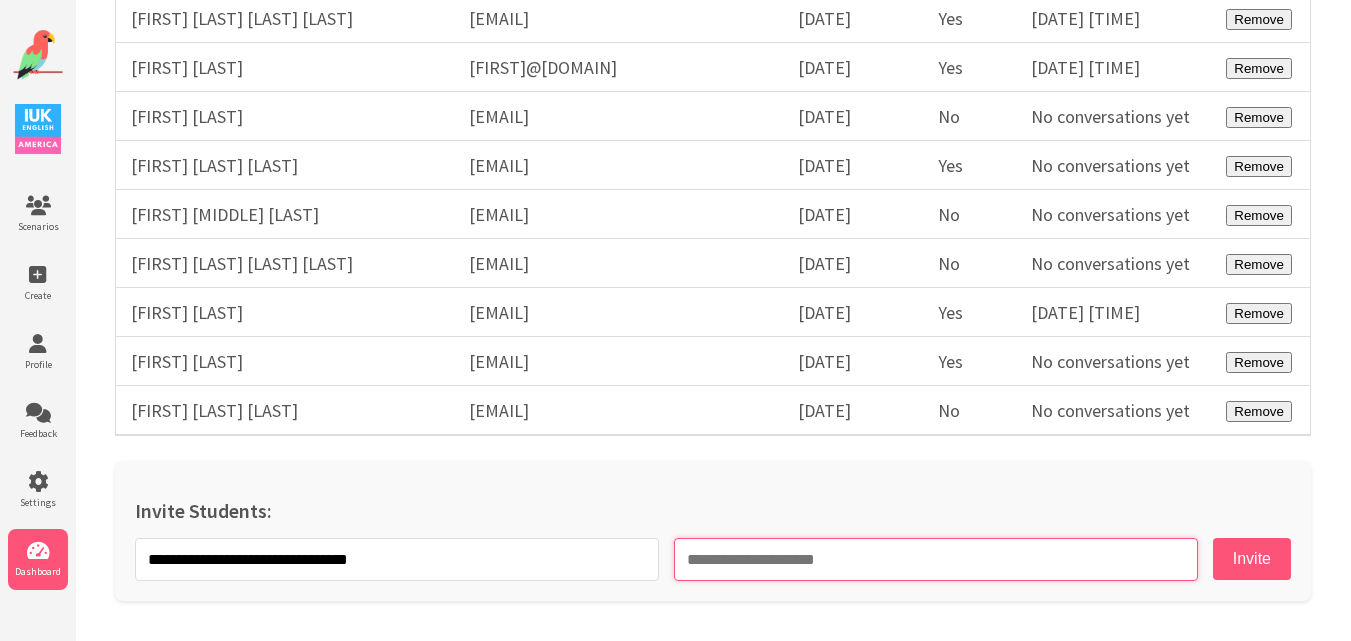 click at bounding box center (936, 559) 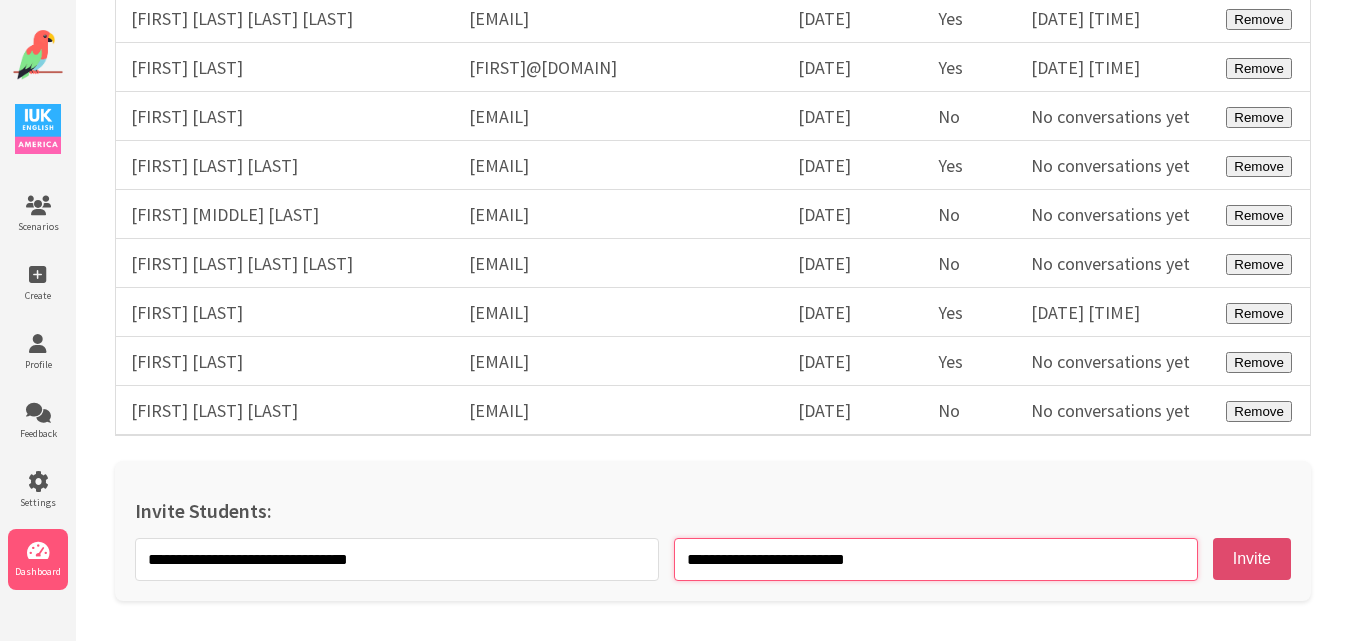 type on "**********" 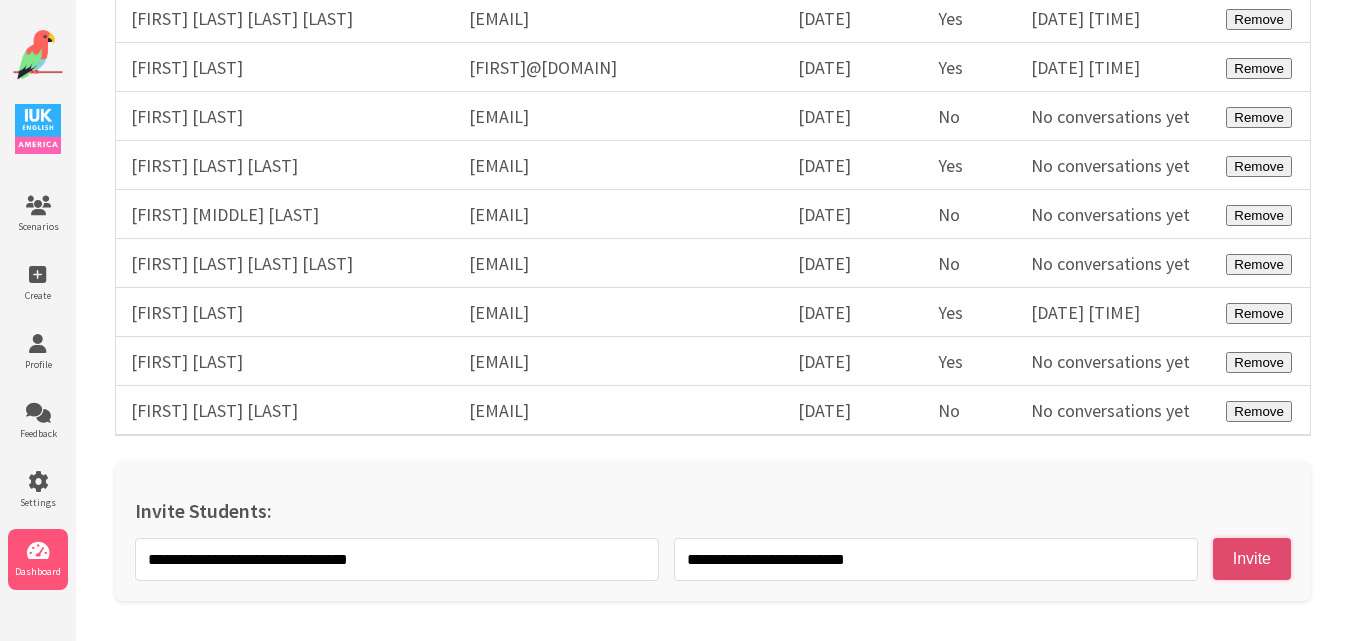 click on "Invite" at bounding box center [1252, 559] 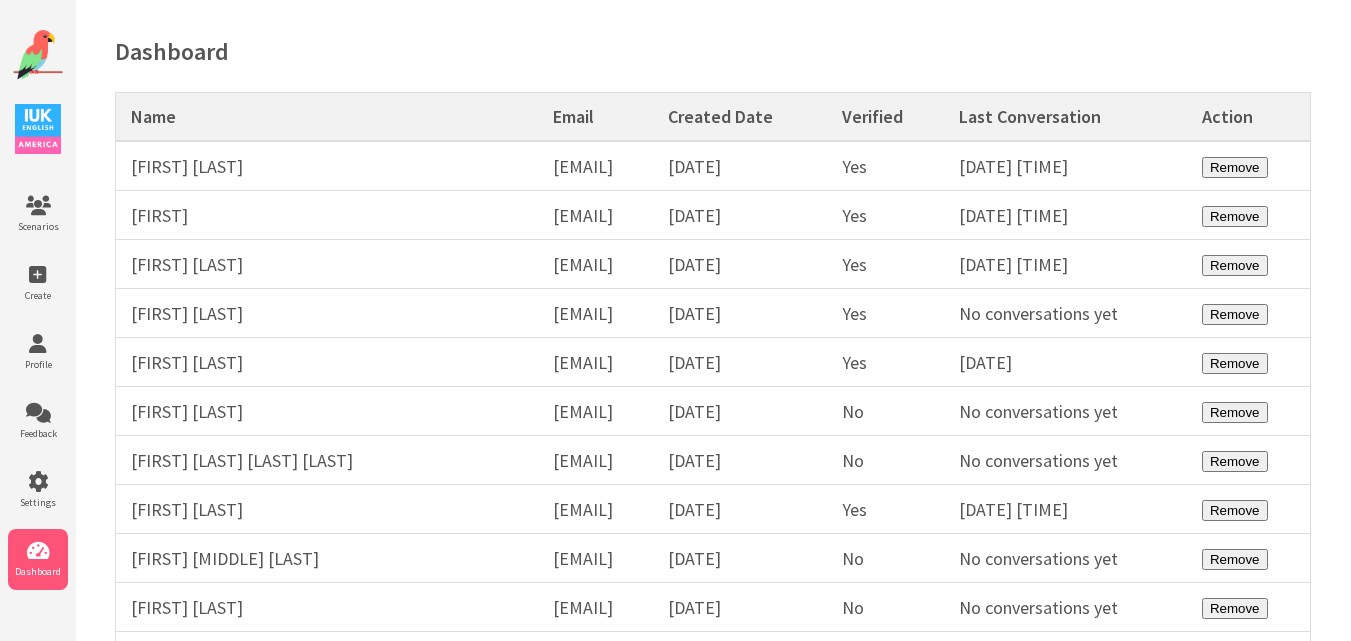 scroll, scrollTop: 0, scrollLeft: 0, axis: both 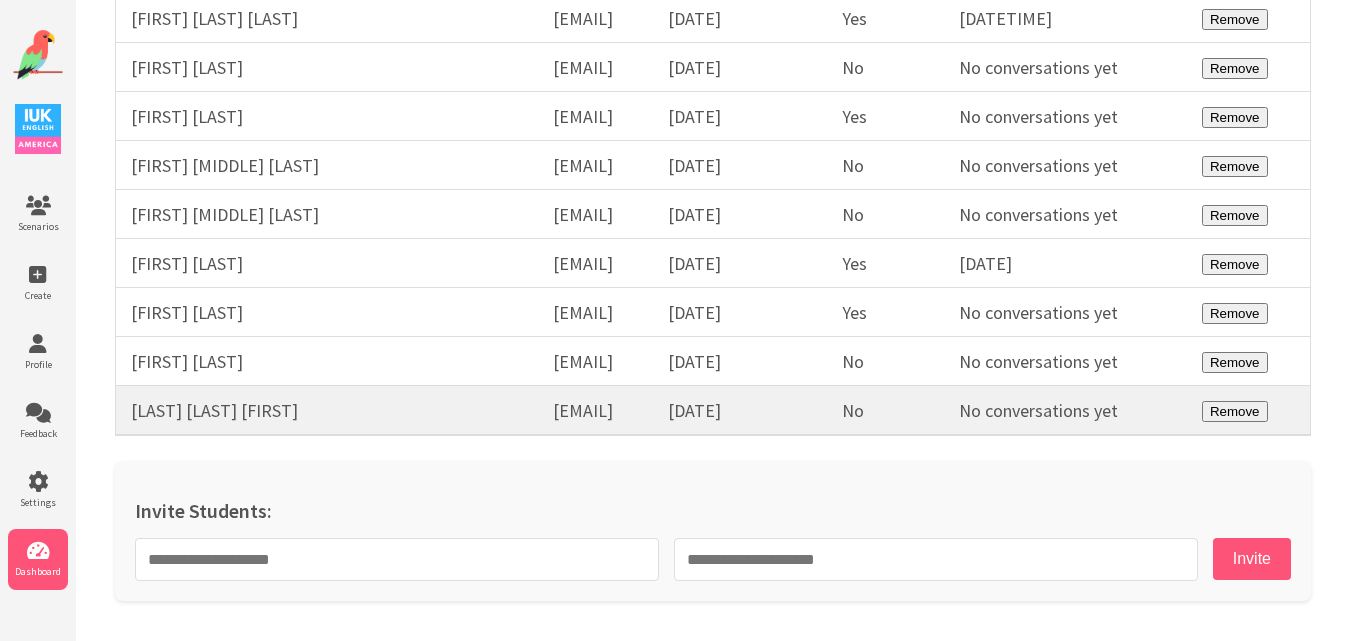 click on "[EMAIL]" at bounding box center [596, 411] 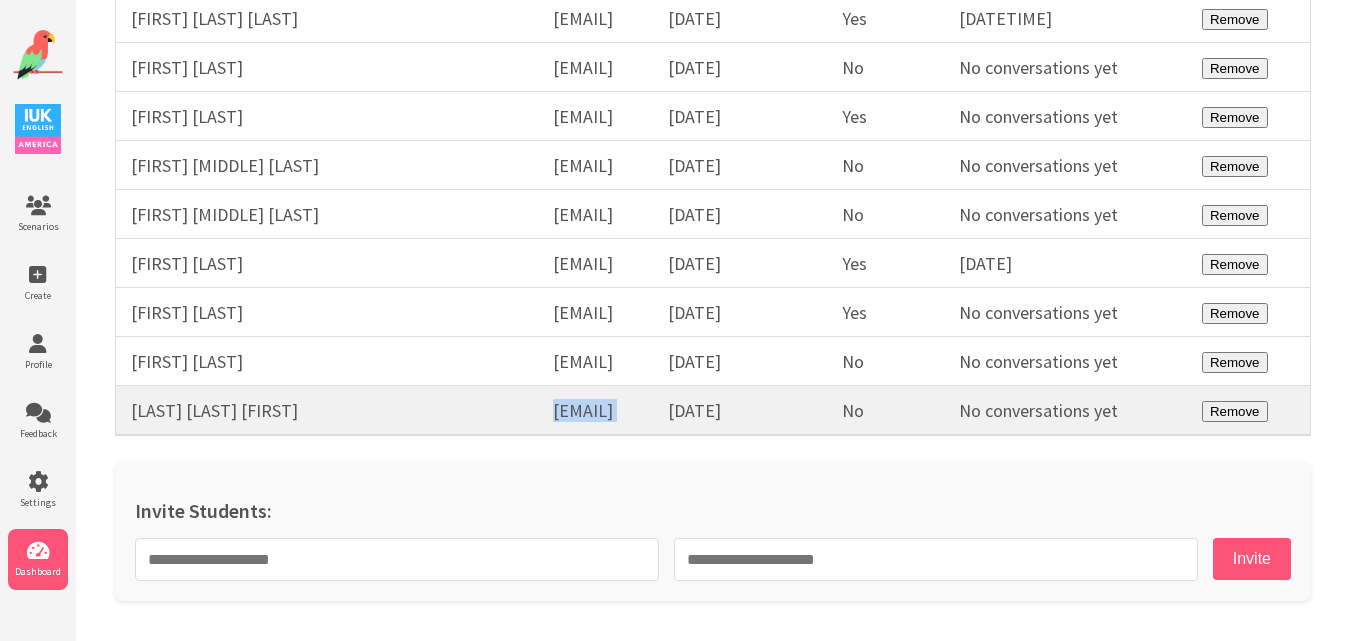 click on "[EMAIL]" at bounding box center [596, 411] 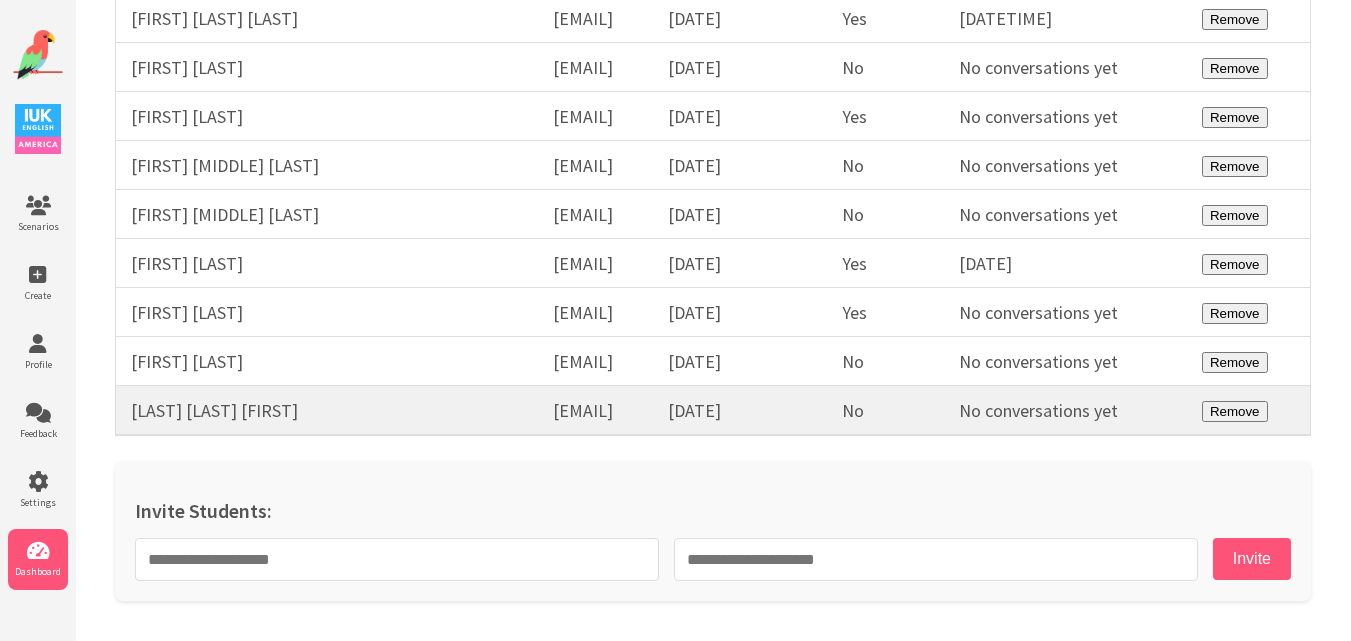 click on "[LAST] [LAST] [FIRST]" at bounding box center (327, 411) 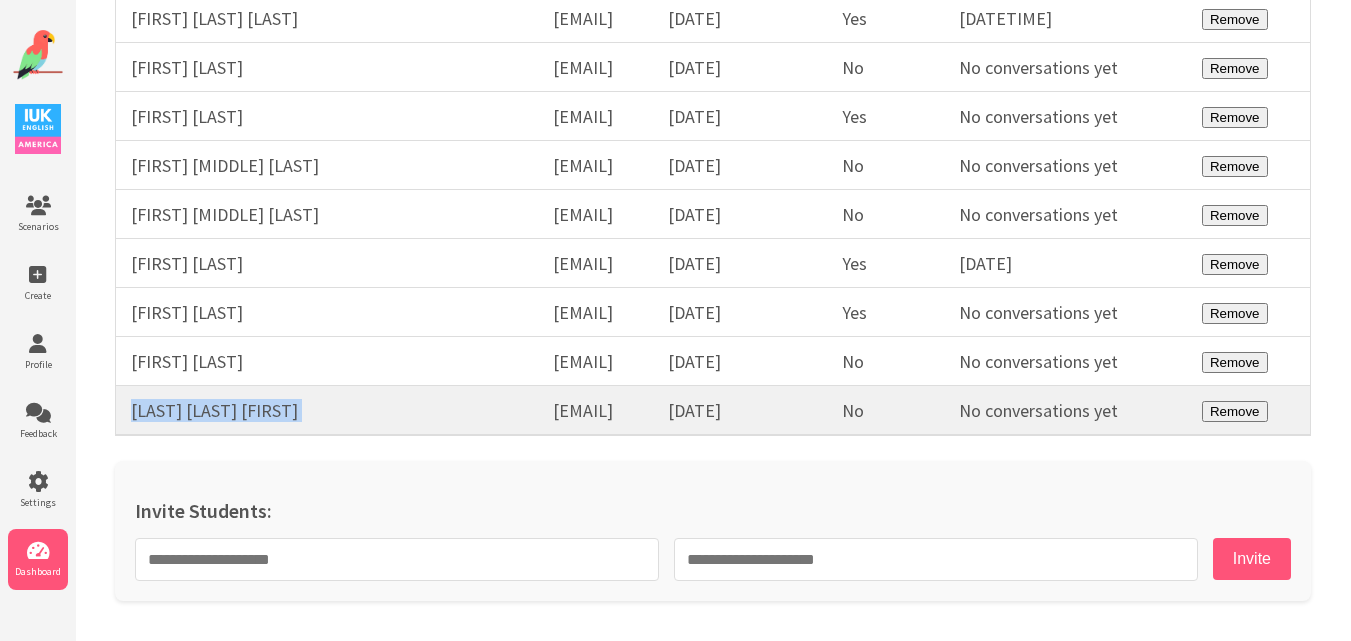 click on "[LAST] [LAST] [FIRST]" at bounding box center (327, 411) 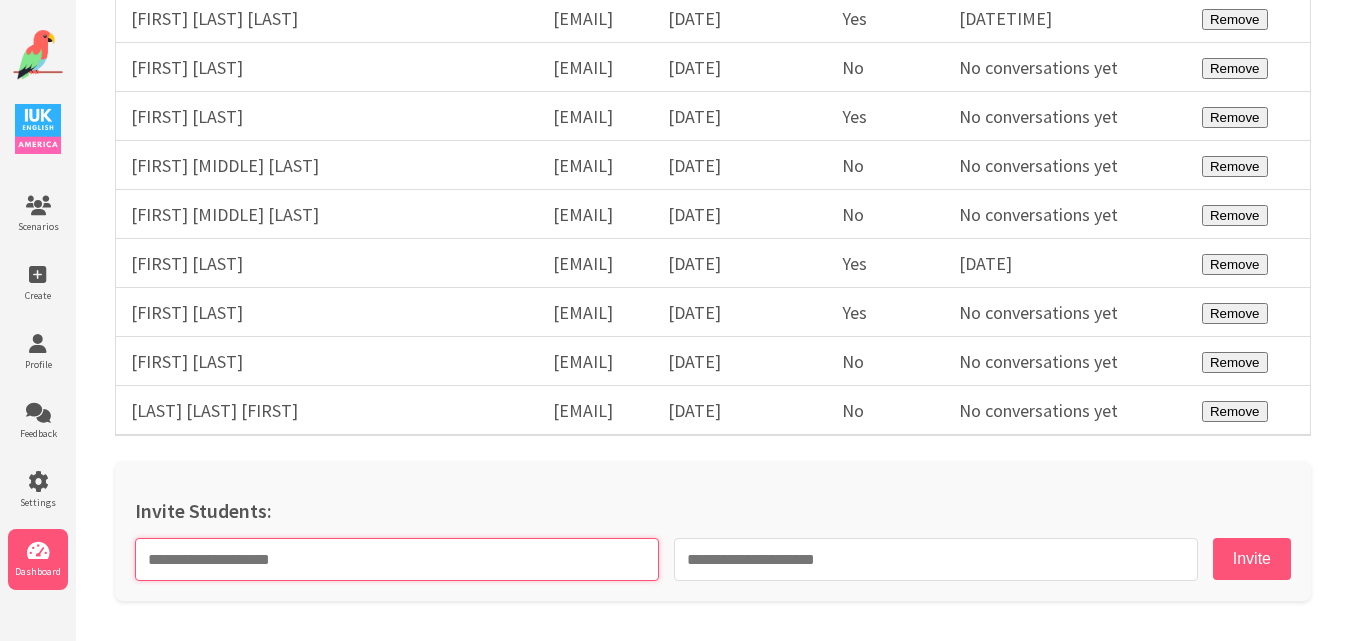 click at bounding box center (397, 559) 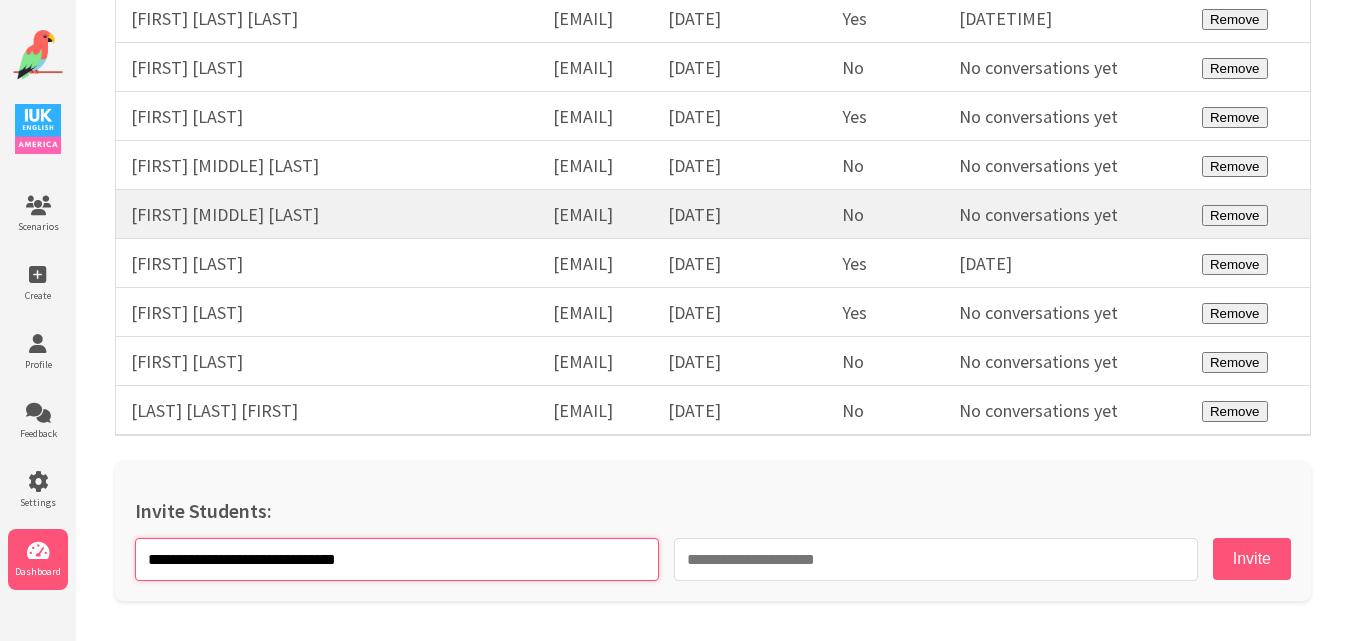 type on "[SSN]" 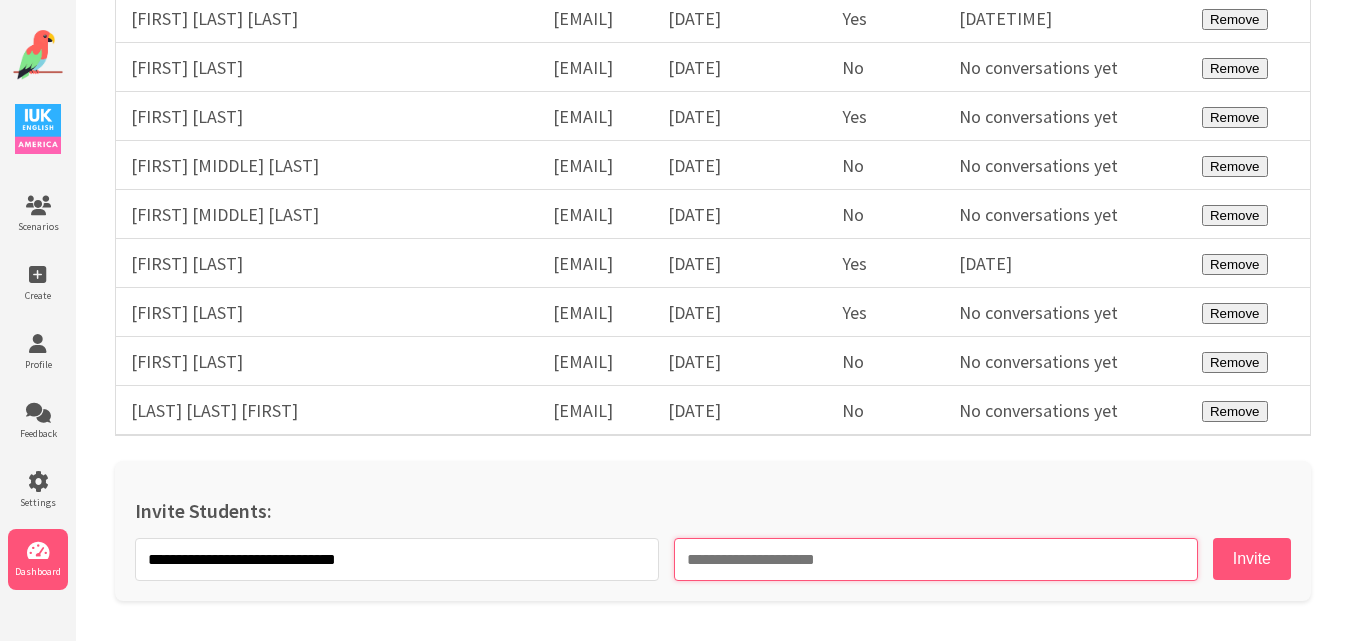click at bounding box center (936, 559) 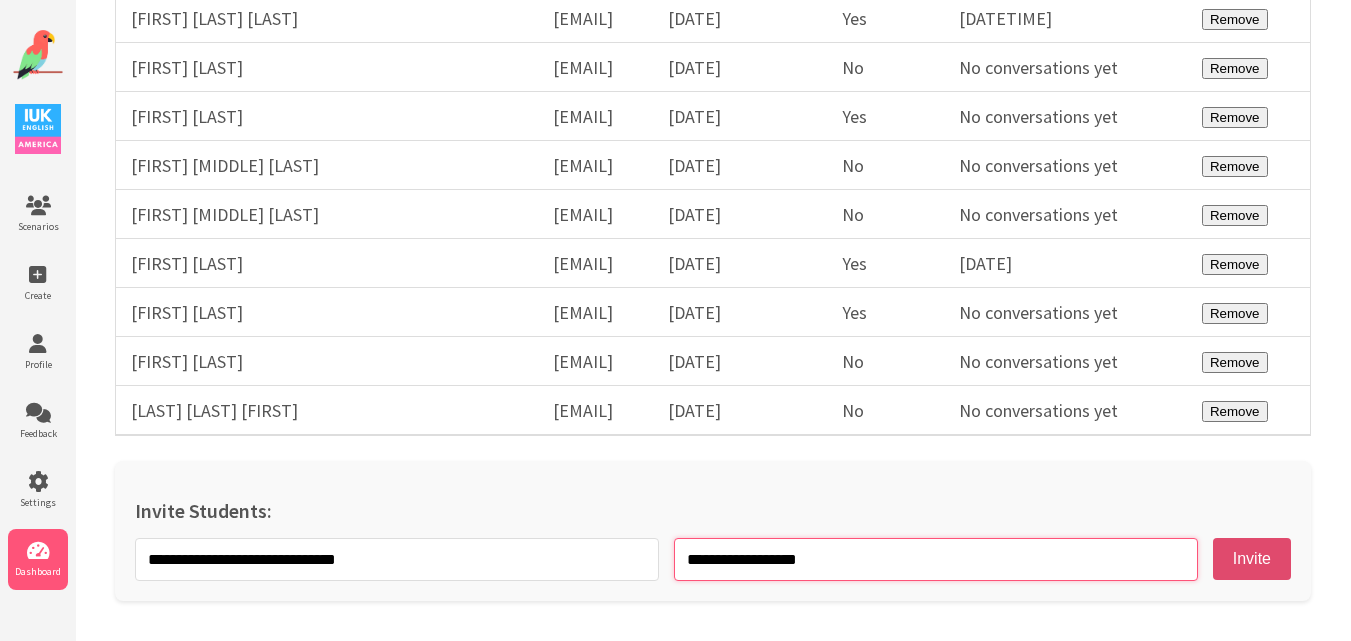 type on "**********" 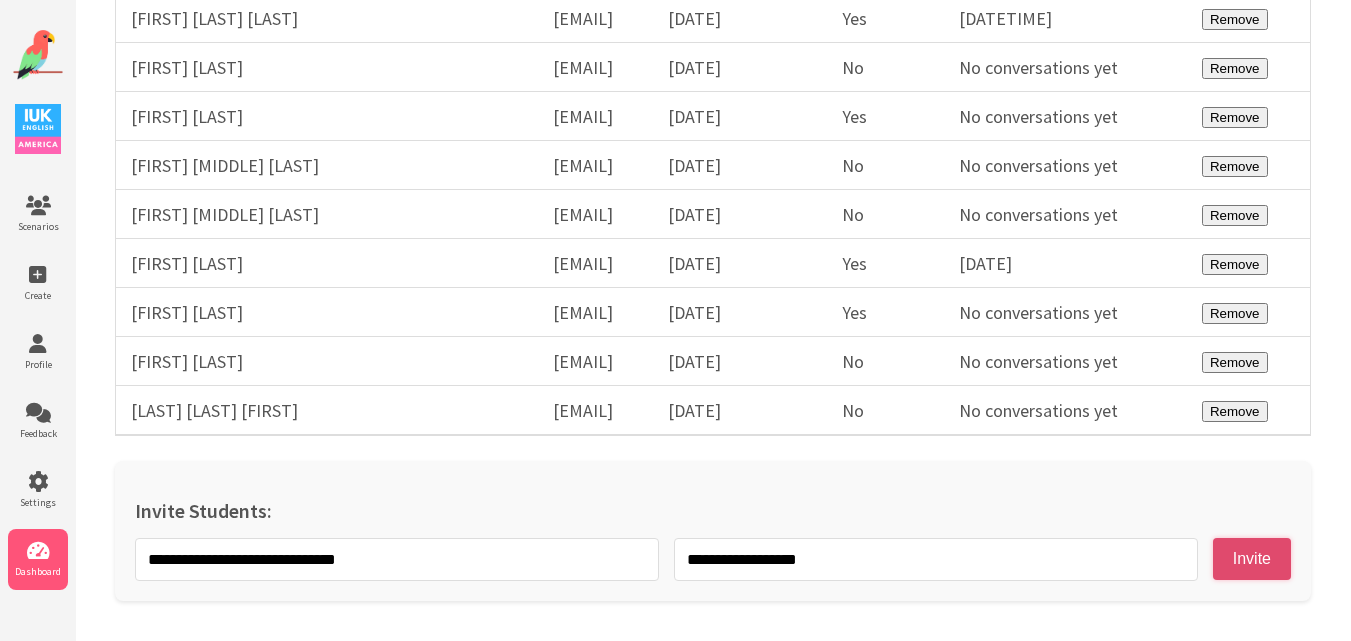 click on "Invite" at bounding box center [1252, 559] 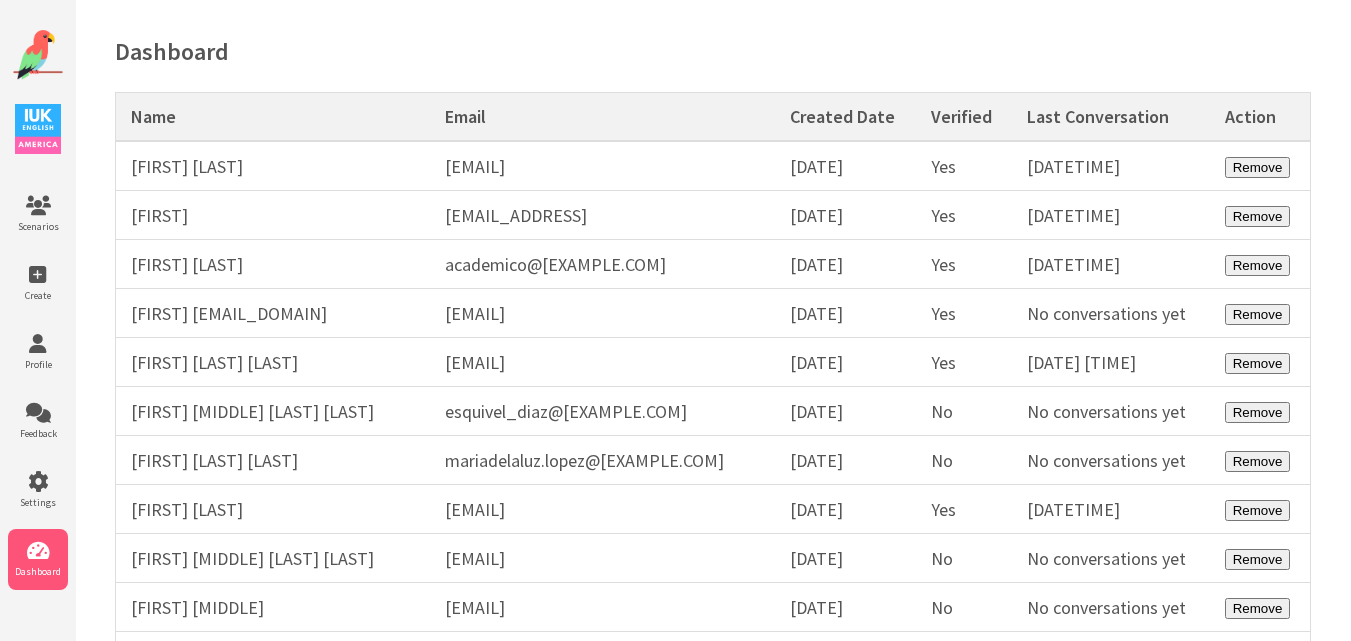 scroll, scrollTop: 0, scrollLeft: 0, axis: both 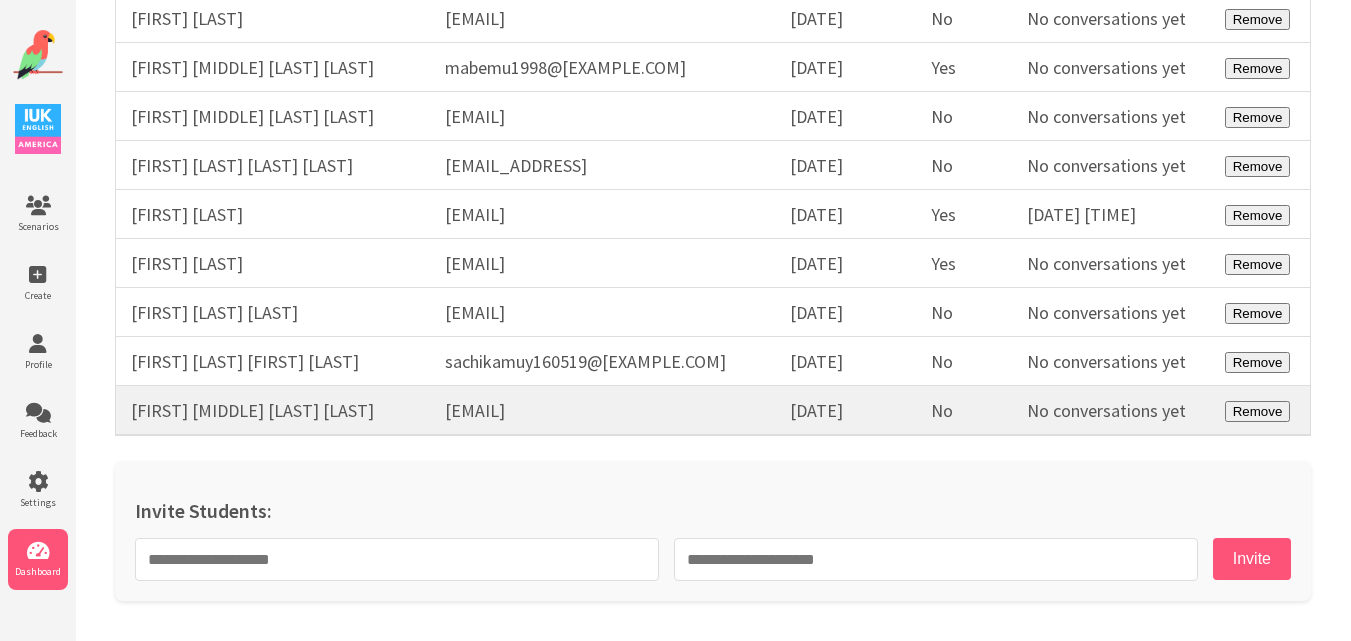 click on "[EMAIL]" at bounding box center (602, 411) 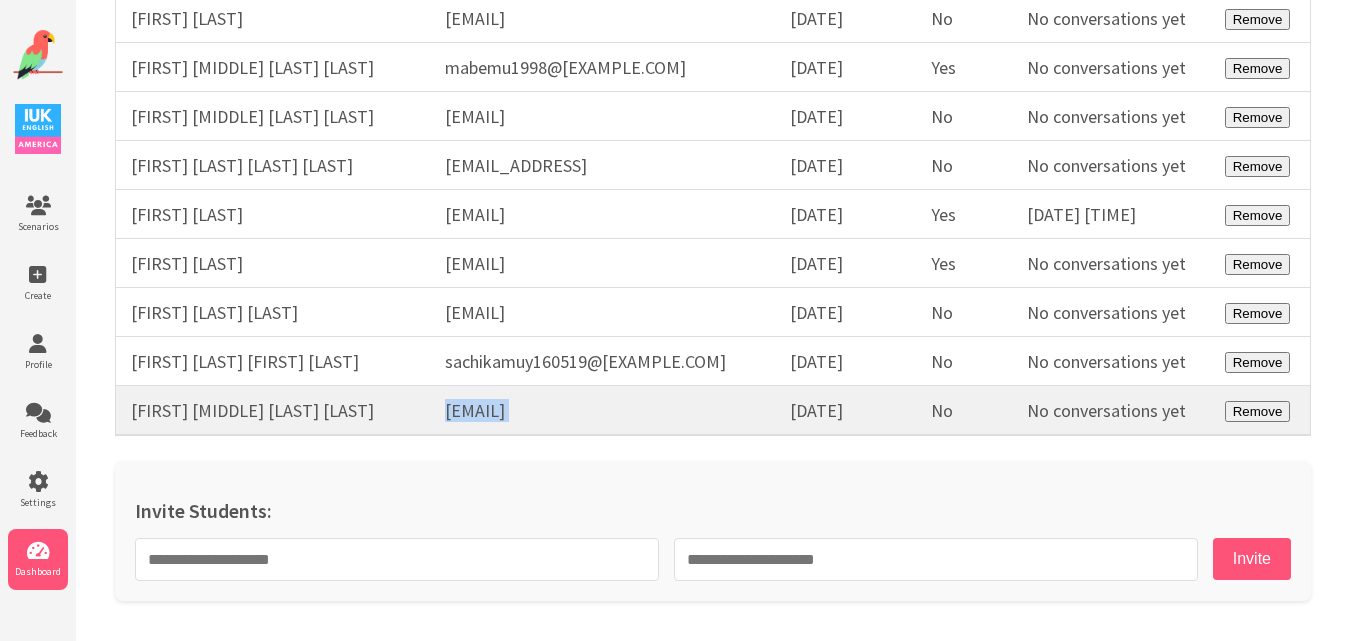 click on "[EMAIL]" at bounding box center [602, 411] 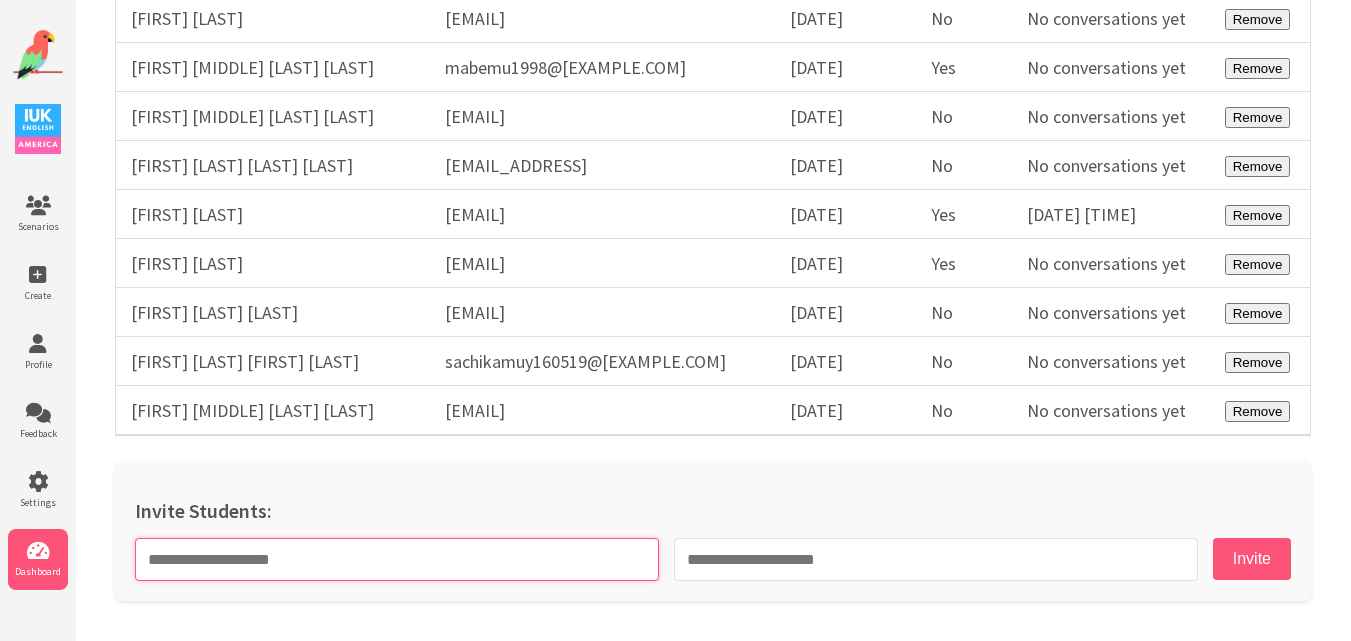 click at bounding box center (397, 559) 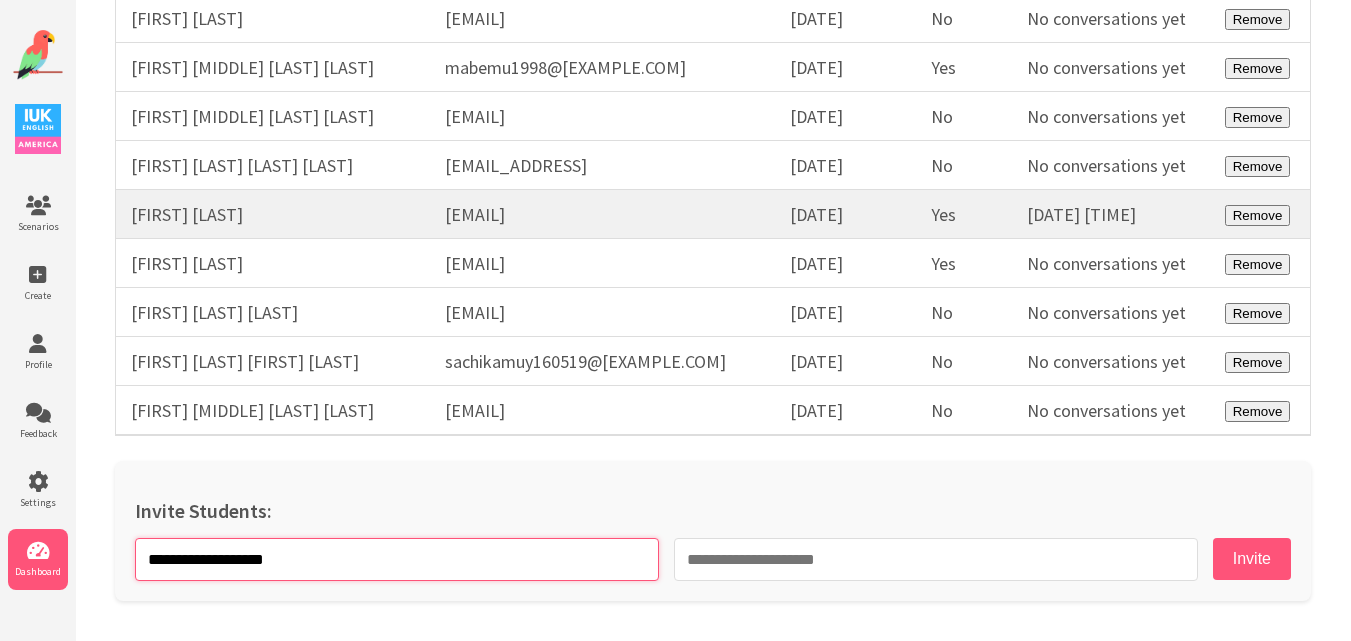 type on "**********" 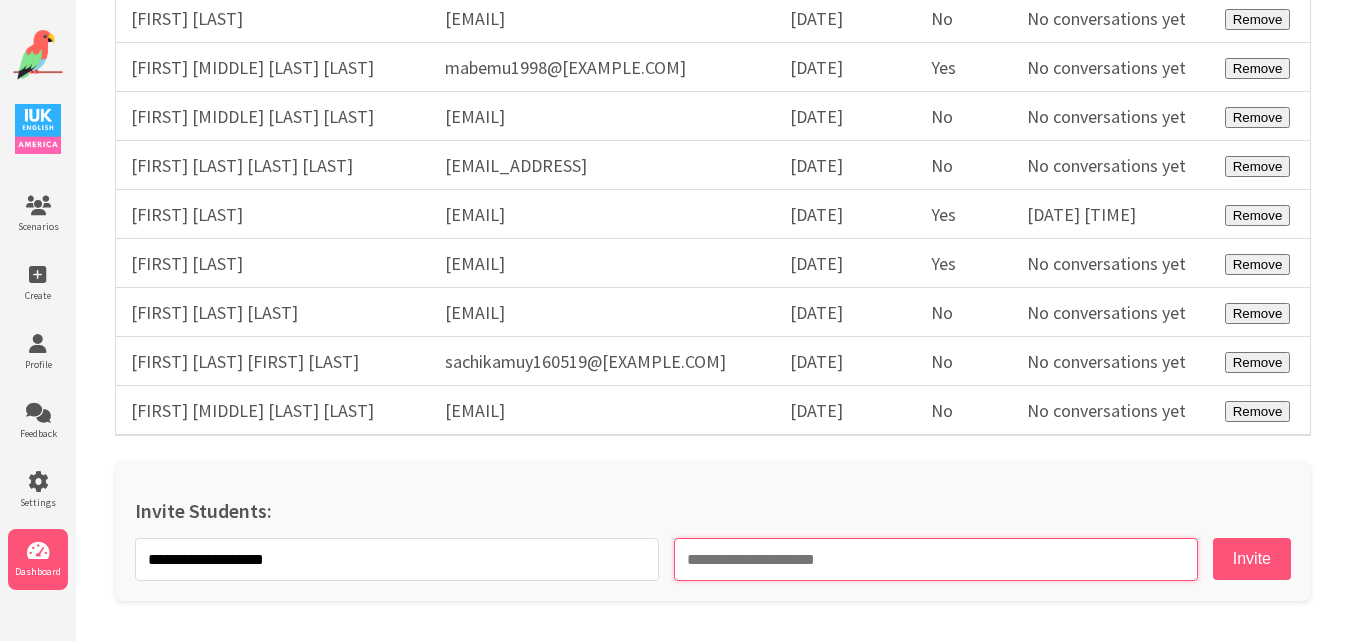 click at bounding box center (936, 559) 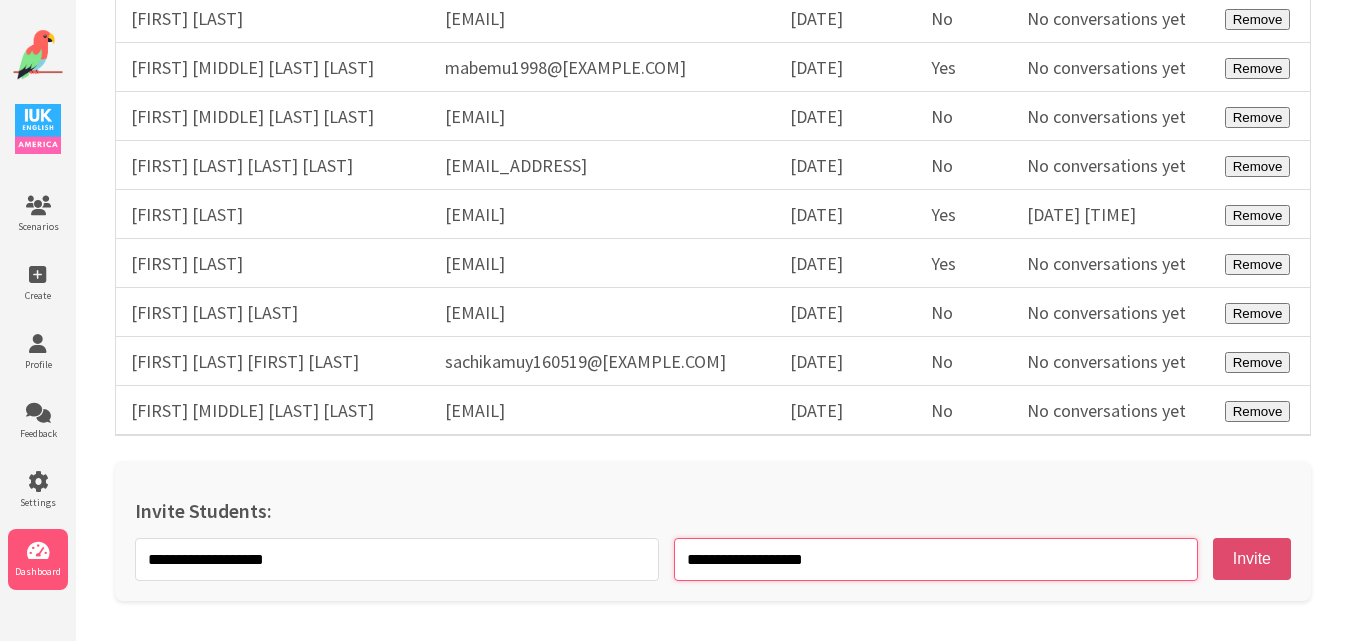 type on "**********" 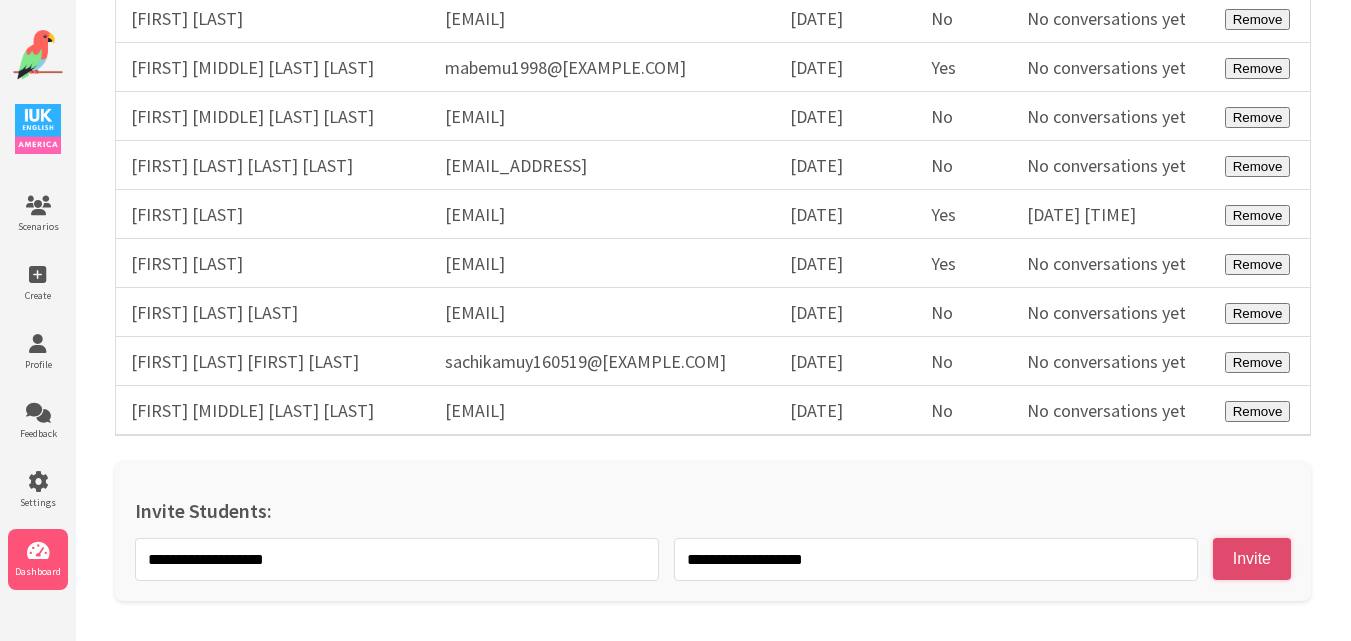 click on "Invite" at bounding box center [1252, 559] 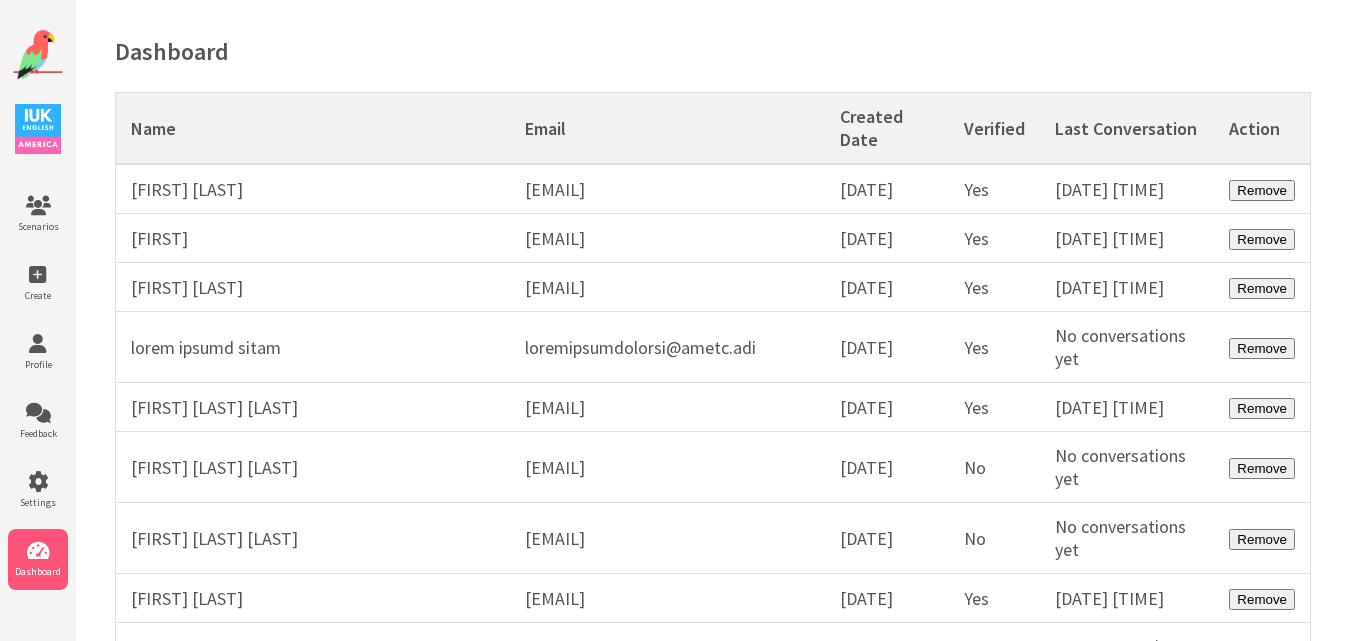 scroll, scrollTop: 0, scrollLeft: 0, axis: both 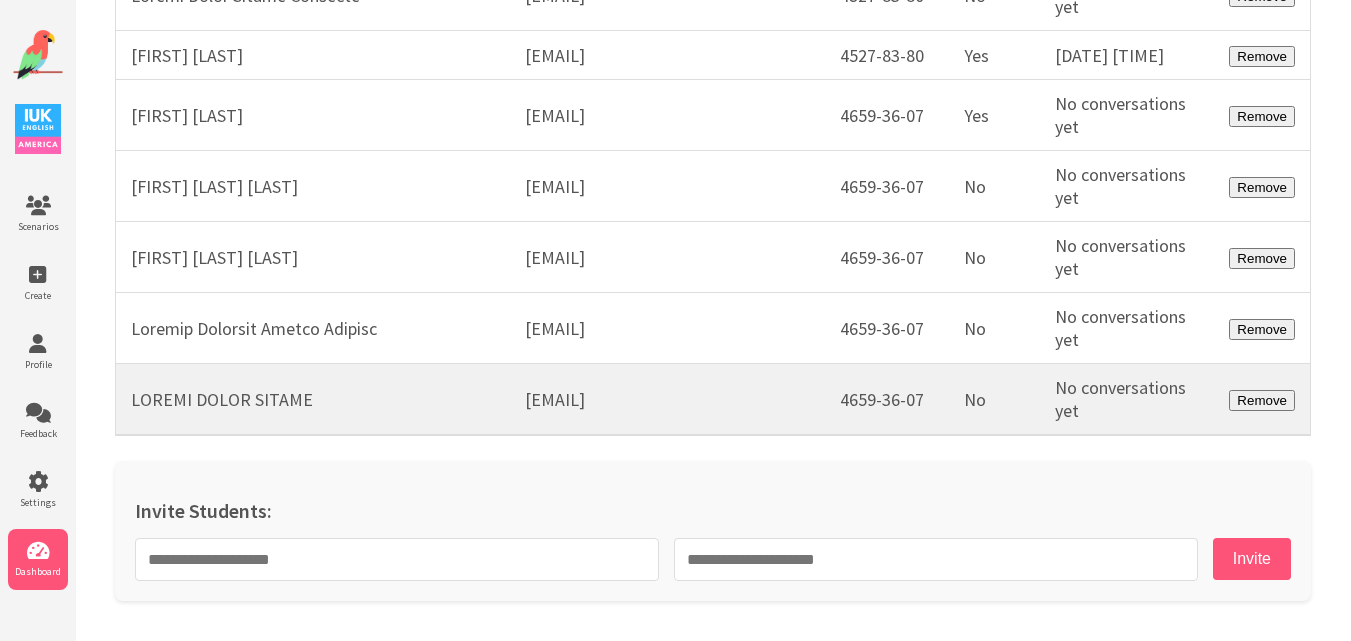 click on "LOREMI DOLOR SITAME" at bounding box center [313, 400] 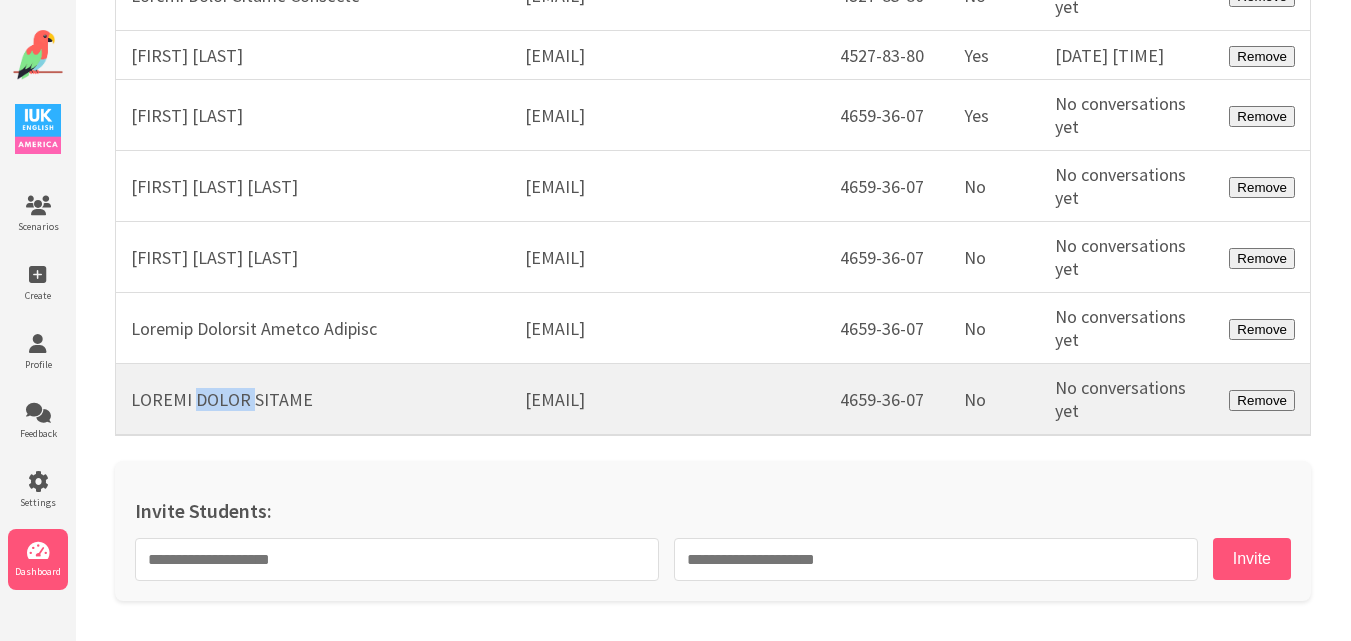 click on "LOREMI DOLOR SITAME" at bounding box center [313, 400] 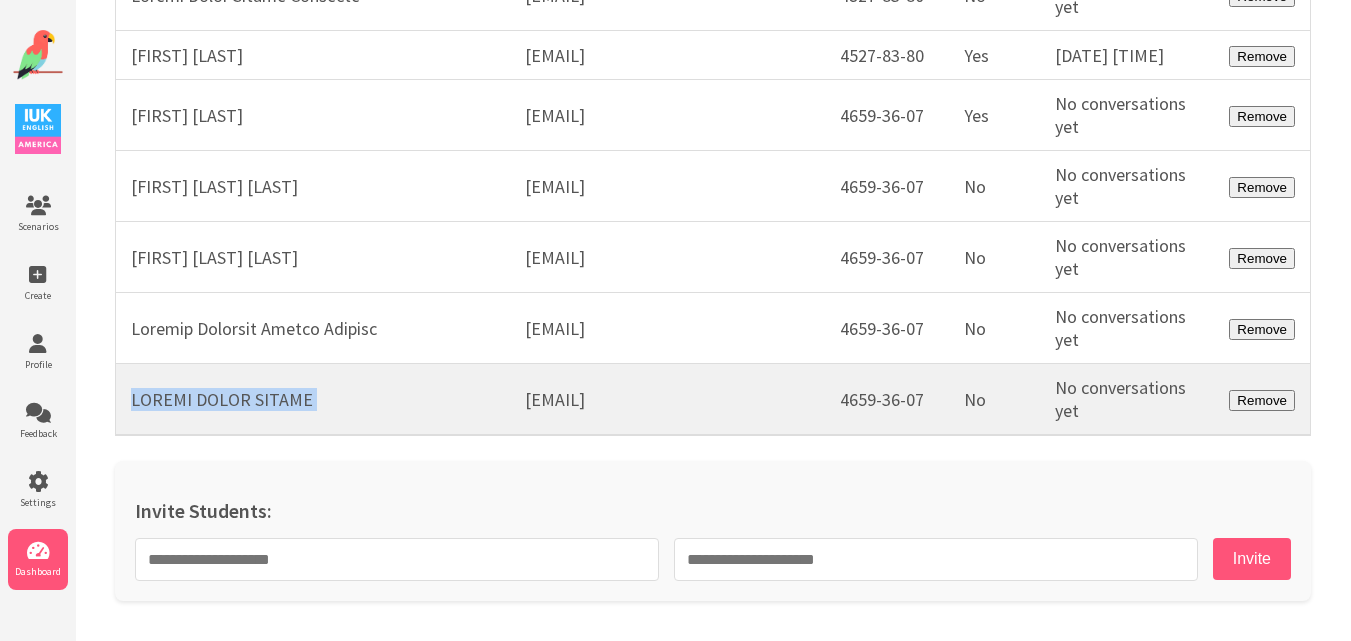 click on "MARTIN MUÑOZ CURIEL" at bounding box center [313, 400] 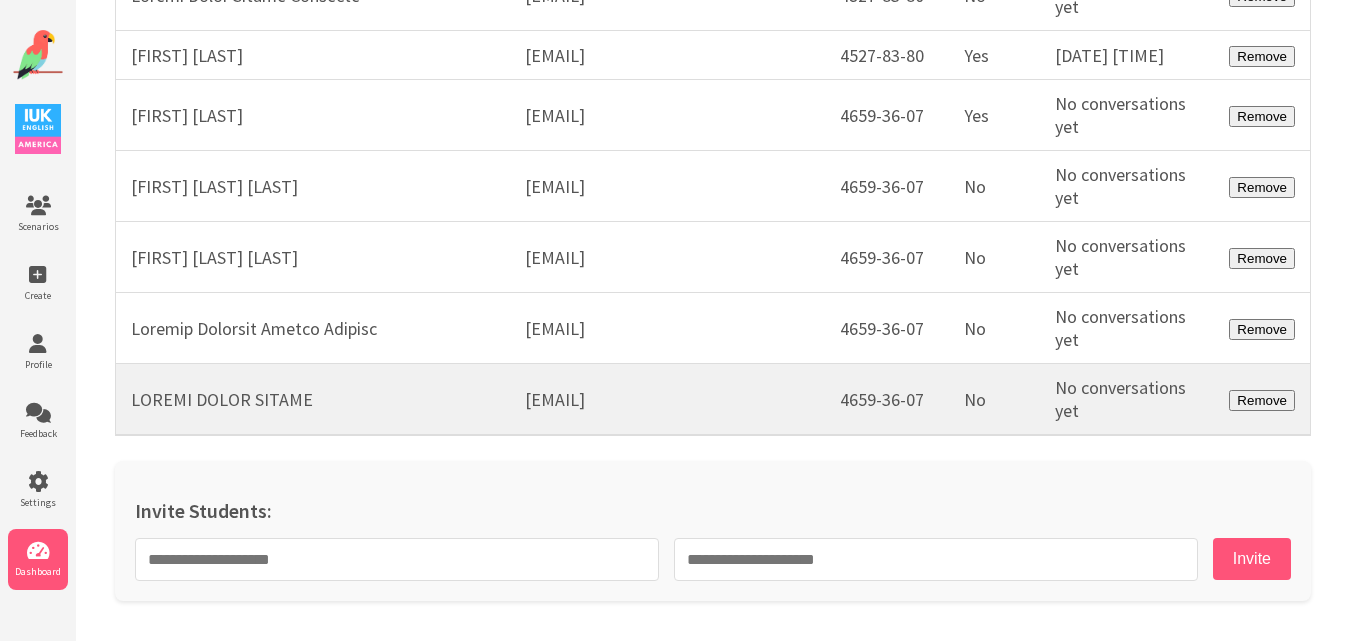 click on "vazpadpau@gmail.com" at bounding box center (667, 400) 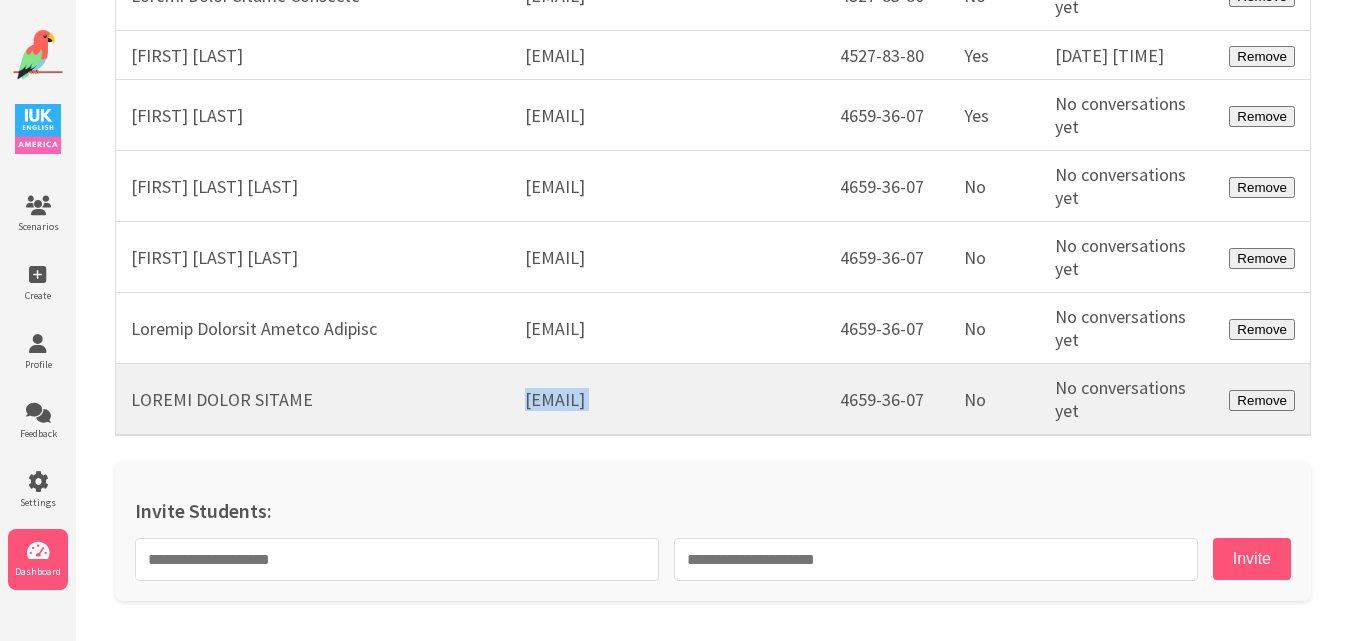 click on "vazpadpau@gmail.com" at bounding box center (667, 400) 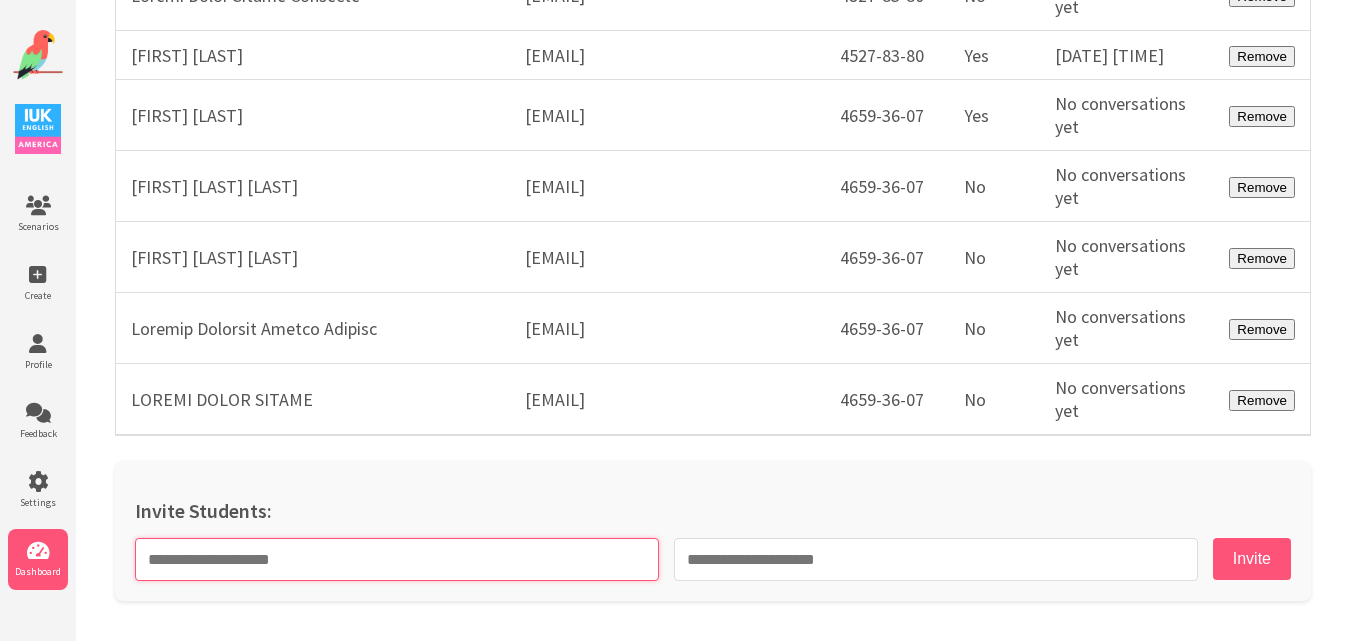 click at bounding box center [397, 559] 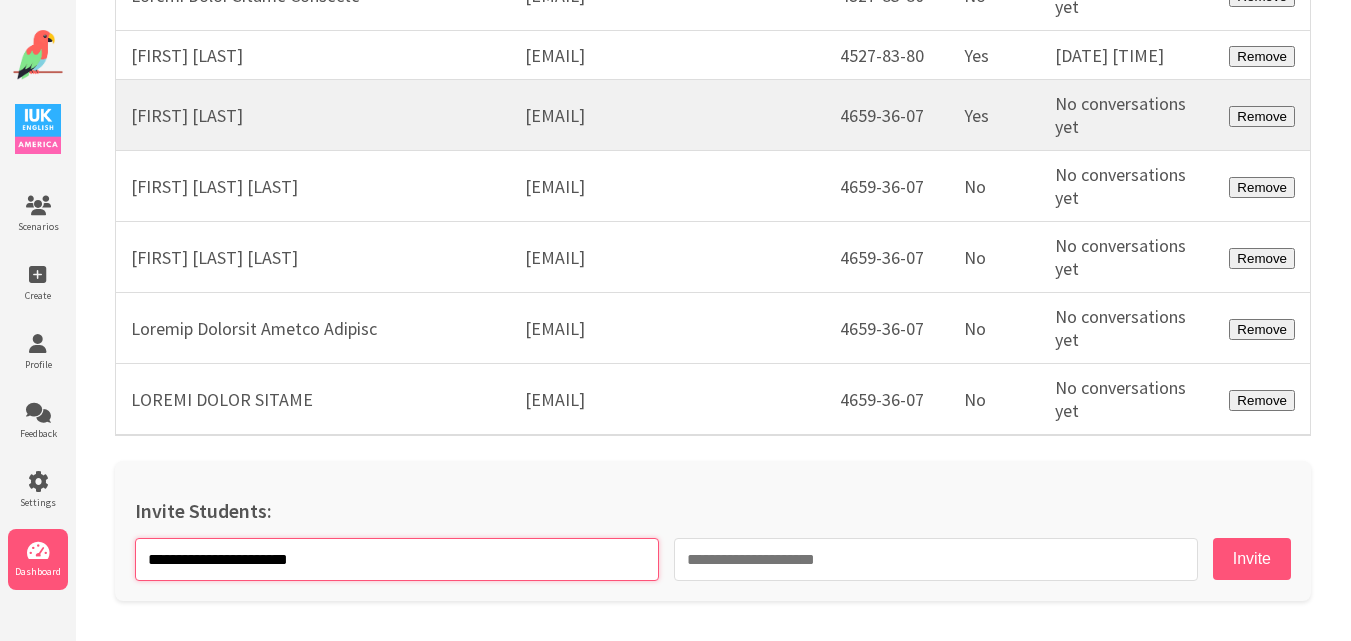 type on "**********" 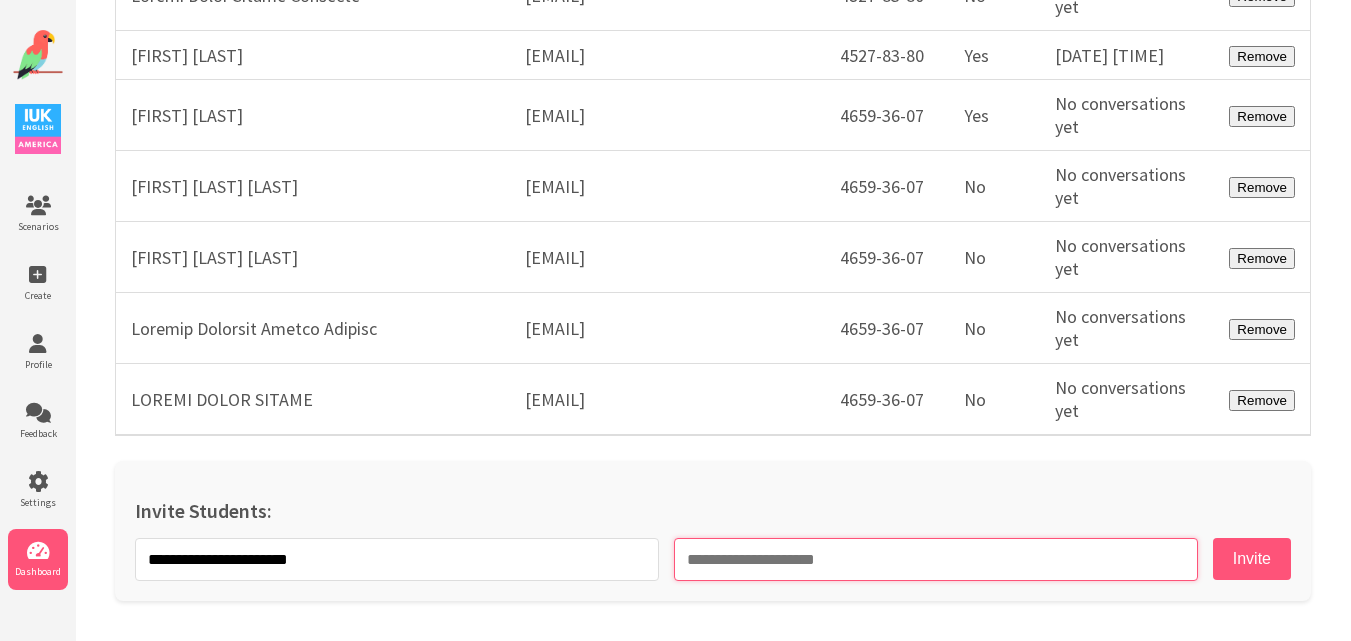 click at bounding box center [936, 559] 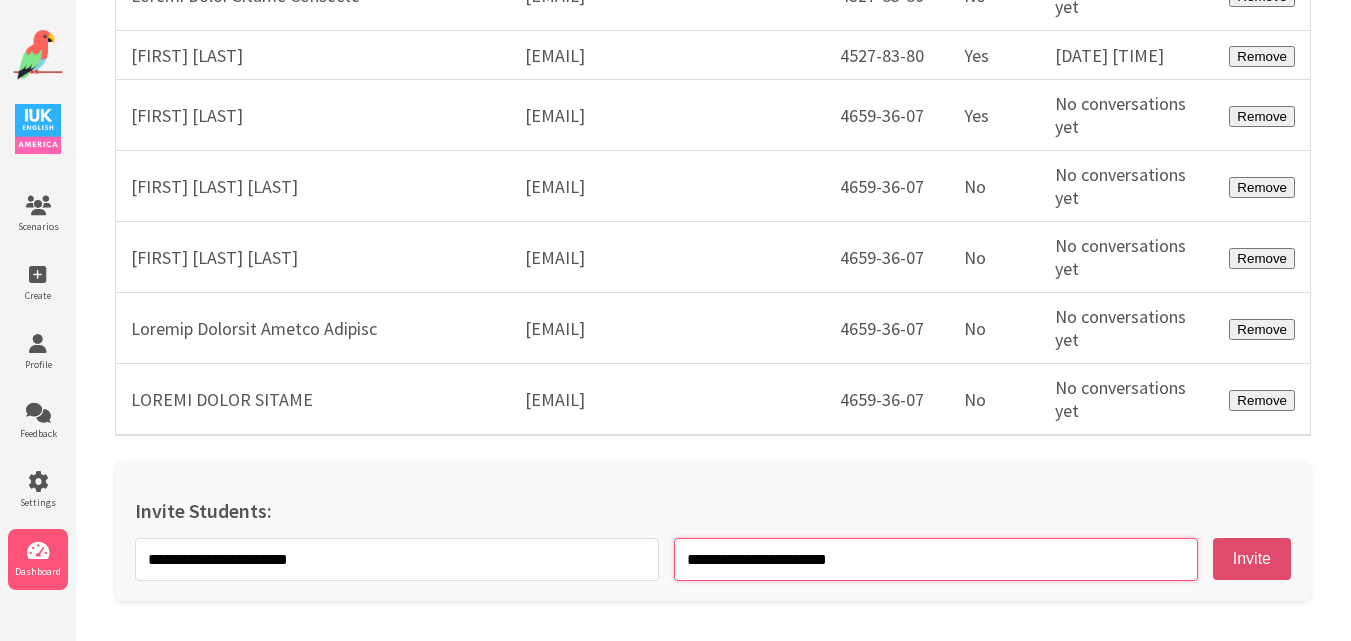 type on "**********" 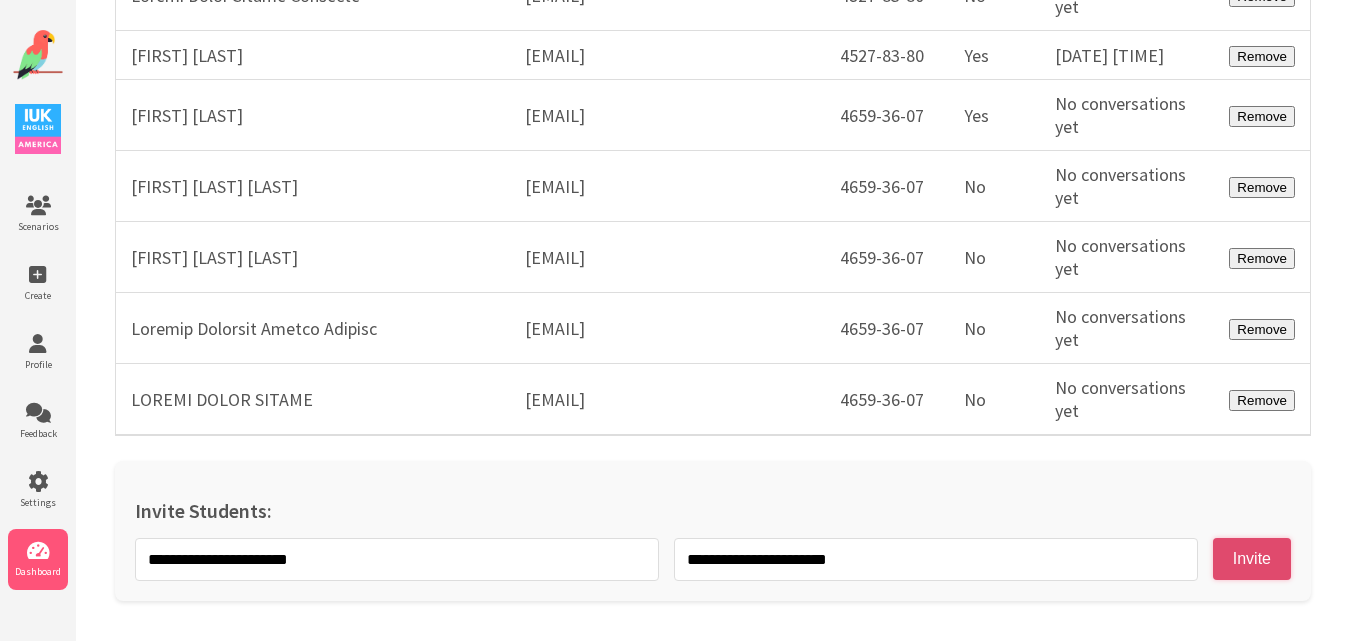 click on "Invite" at bounding box center (1252, 559) 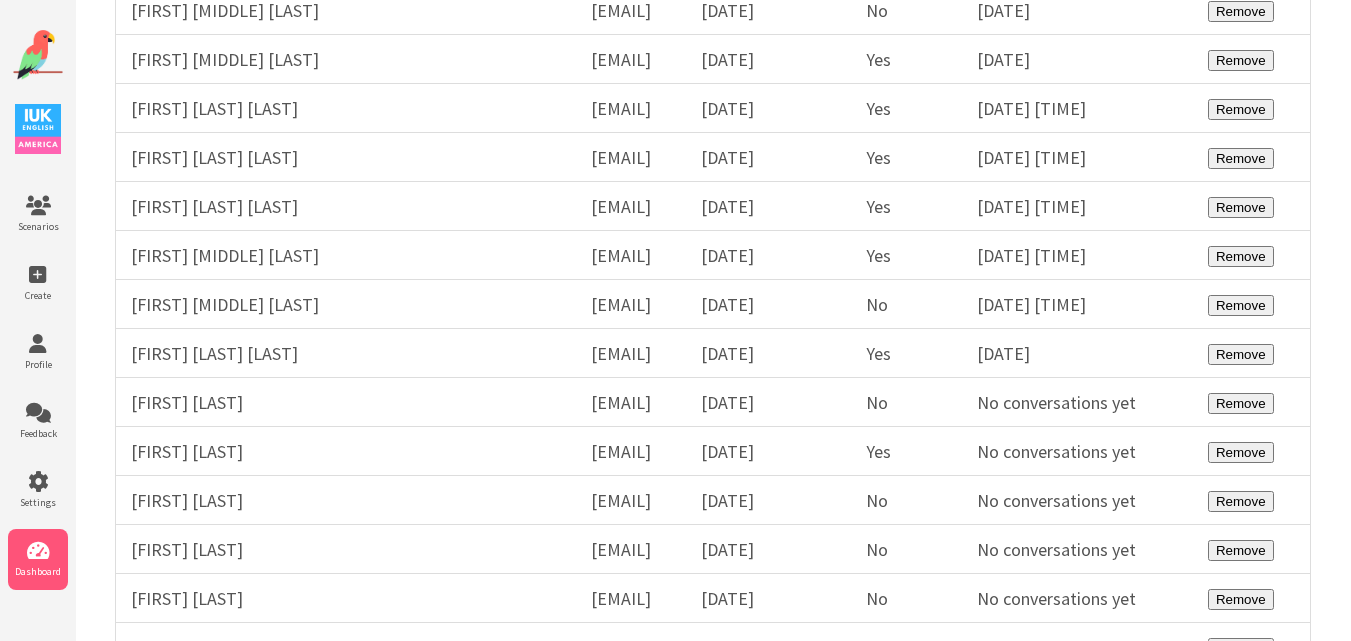 scroll, scrollTop: 1300, scrollLeft: 0, axis: vertical 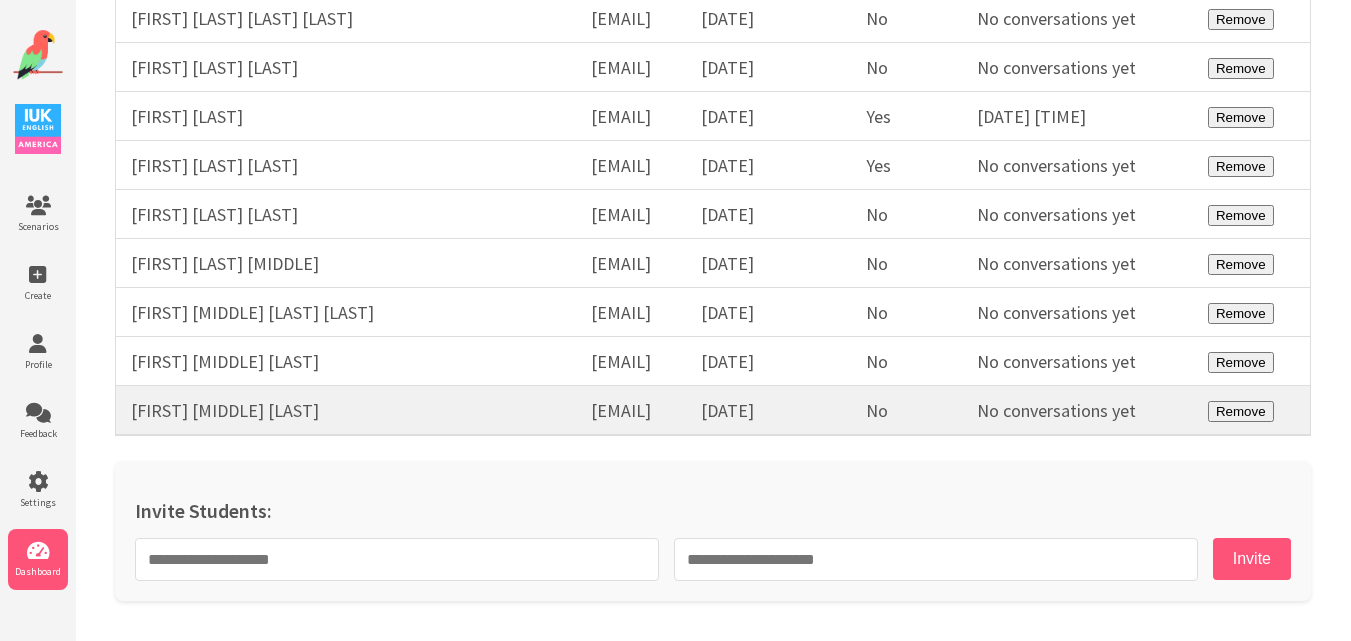 click on "[EMAIL]" at bounding box center (631, 411) 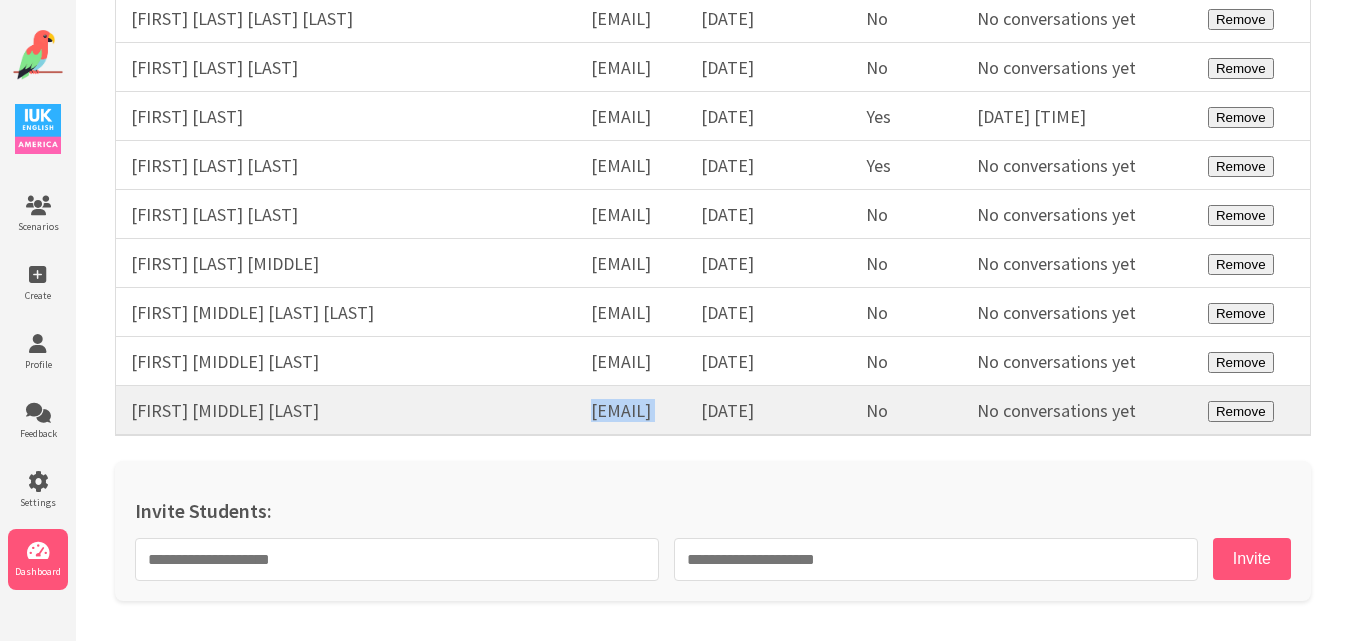 click on "[EMAIL]" at bounding box center [631, 411] 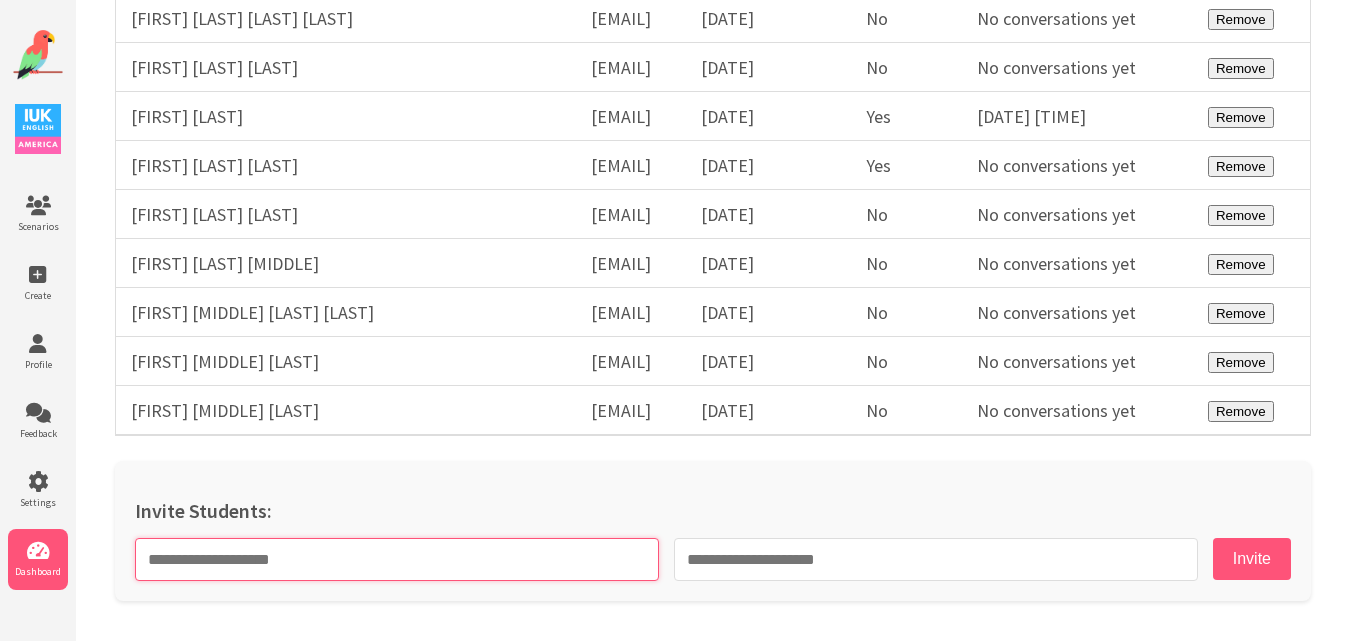 click at bounding box center (397, 559) 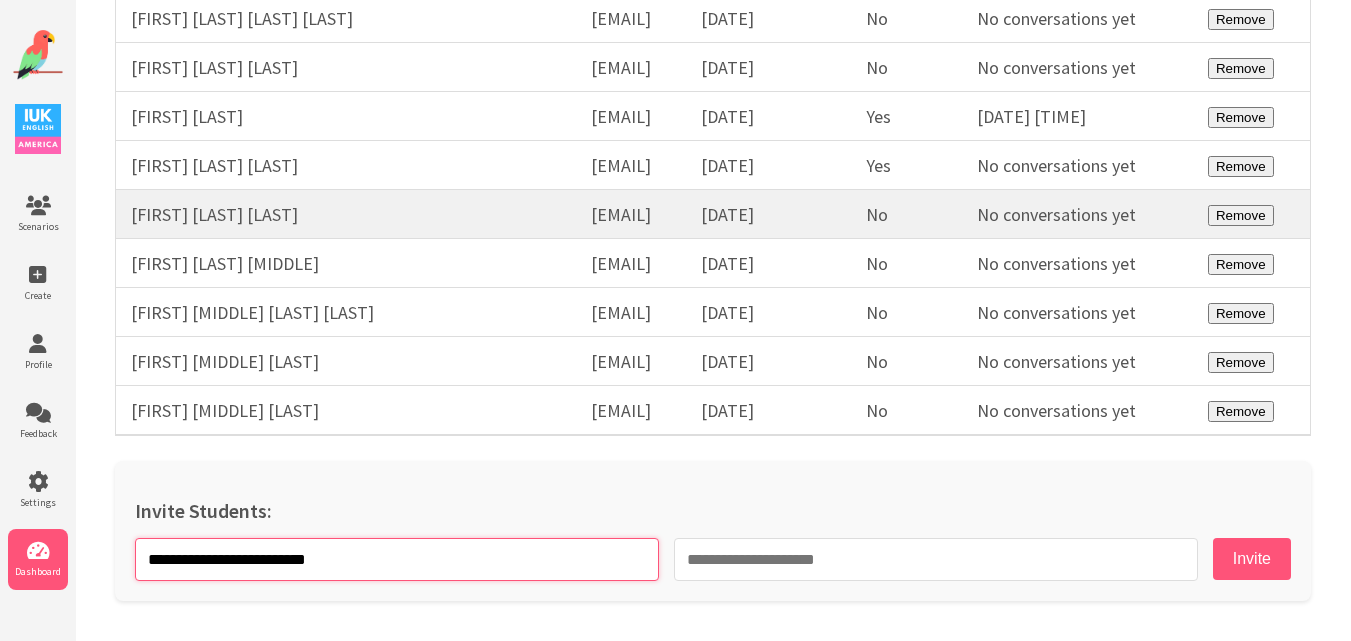 type on "**********" 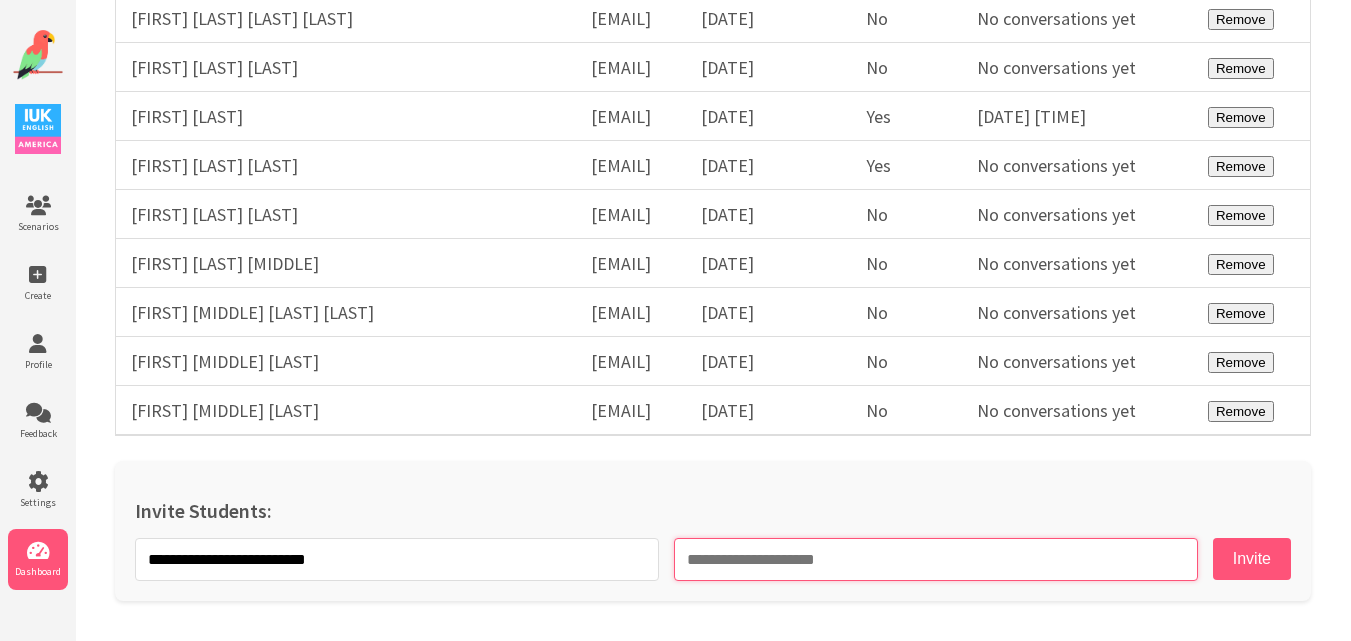 click at bounding box center [936, 559] 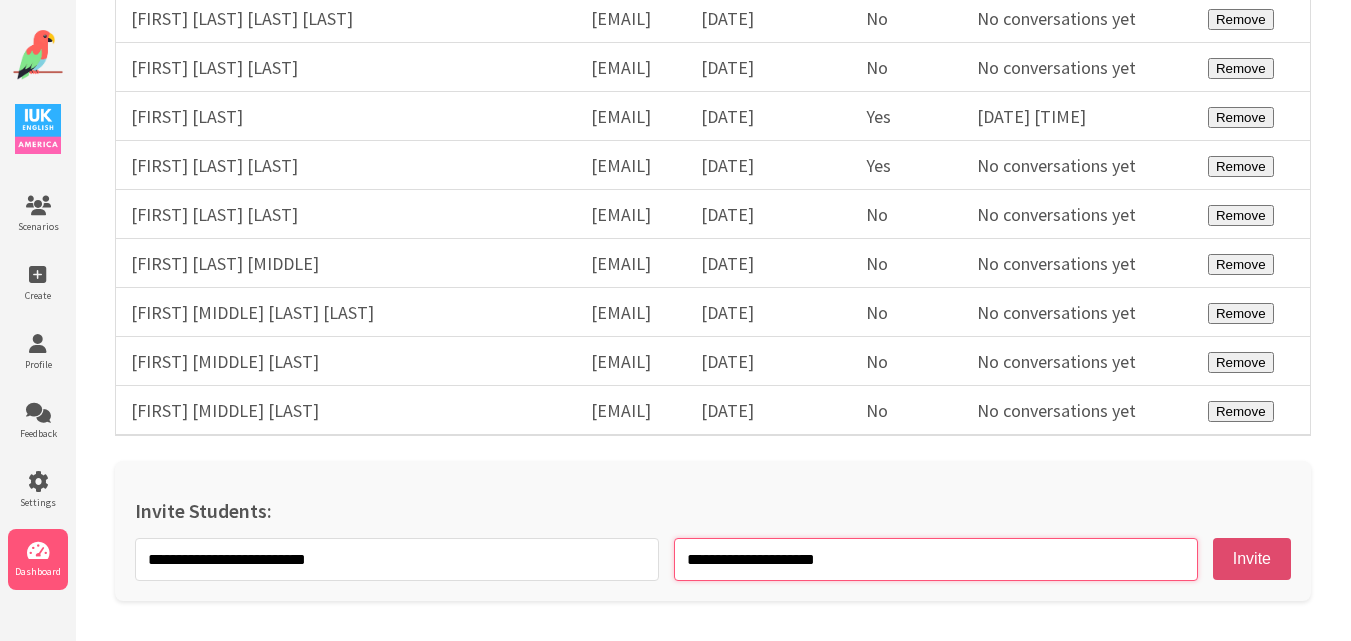 type on "**********" 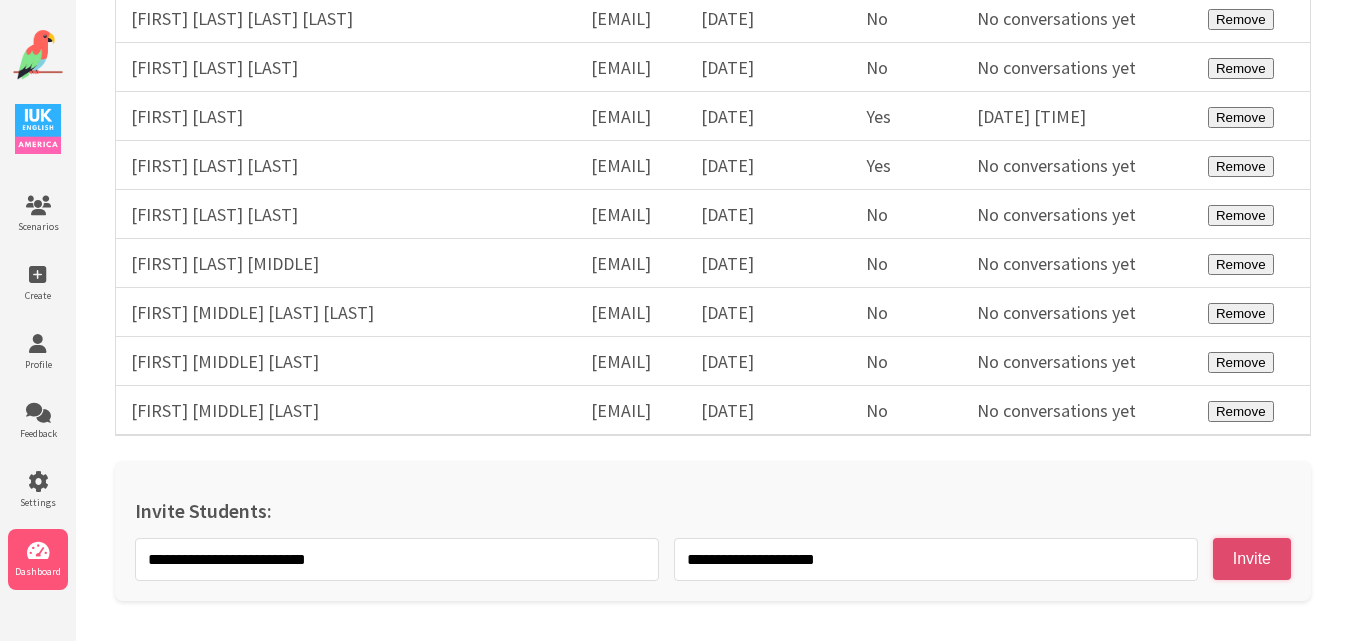 click on "Invite" at bounding box center [1252, 559] 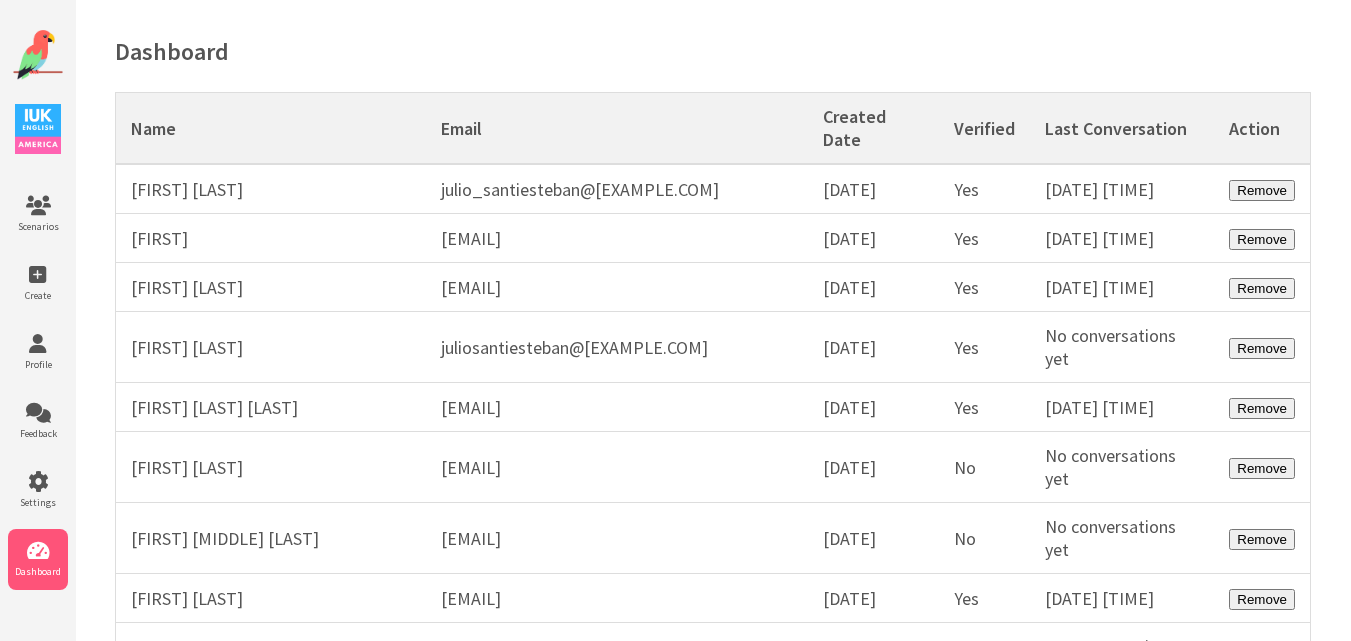 scroll, scrollTop: 0, scrollLeft: 0, axis: both 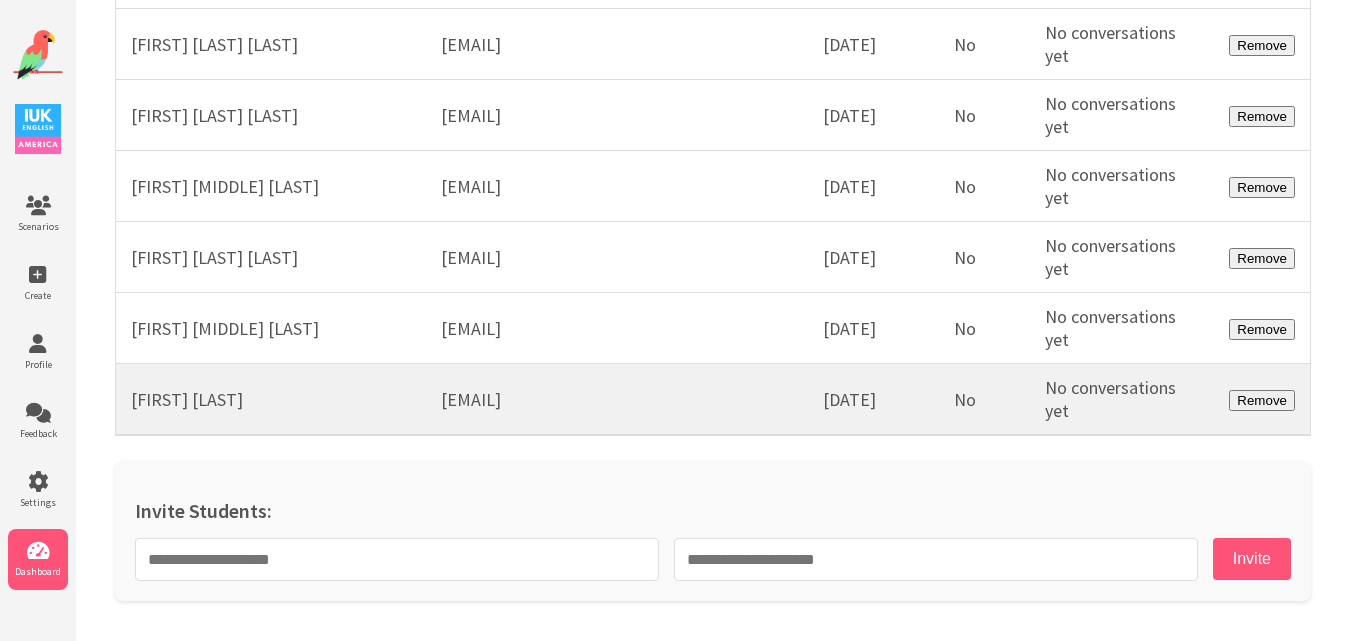 click on "[EMAIL]" at bounding box center (617, 400) 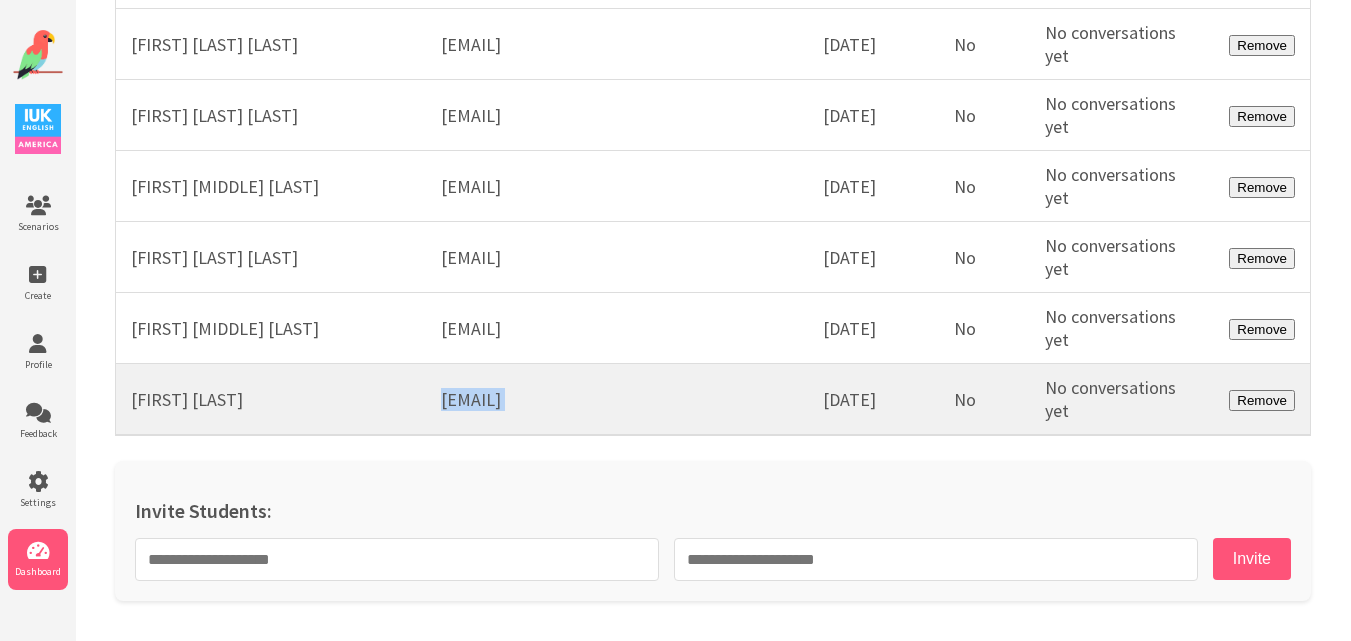 click on "[EMAIL]" at bounding box center (617, 400) 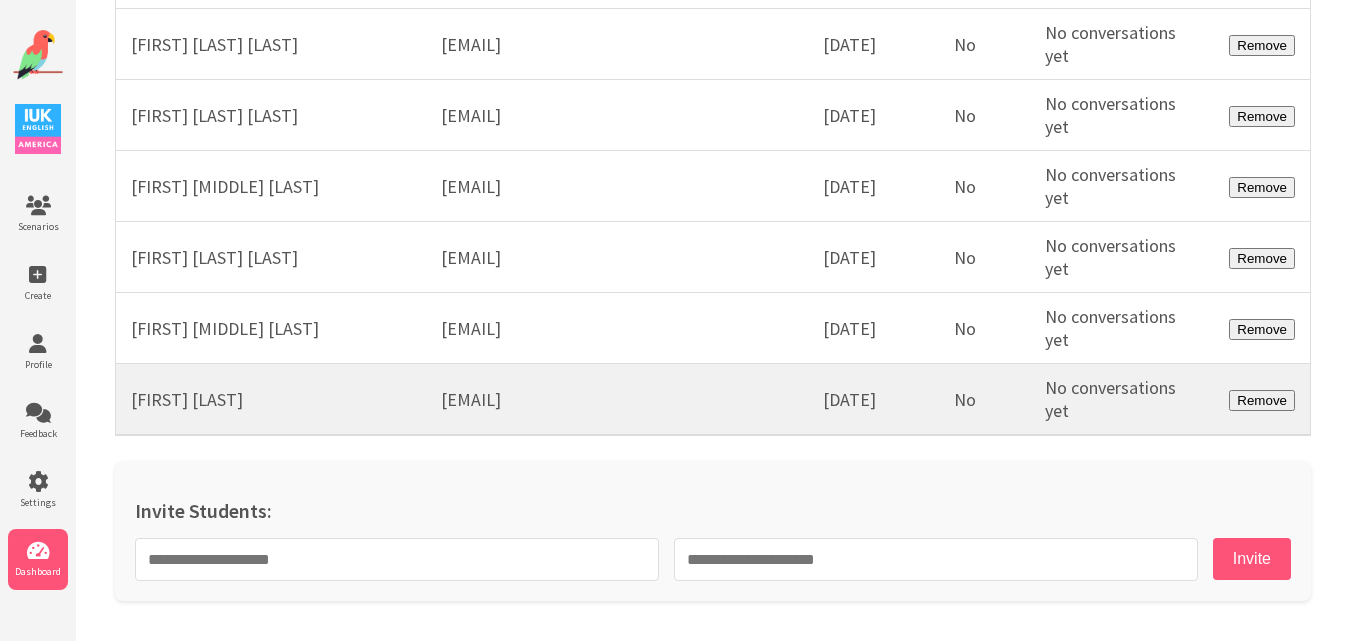 click on "[FIRST] [MIDDLE] [LAST]" at bounding box center (271, 400) 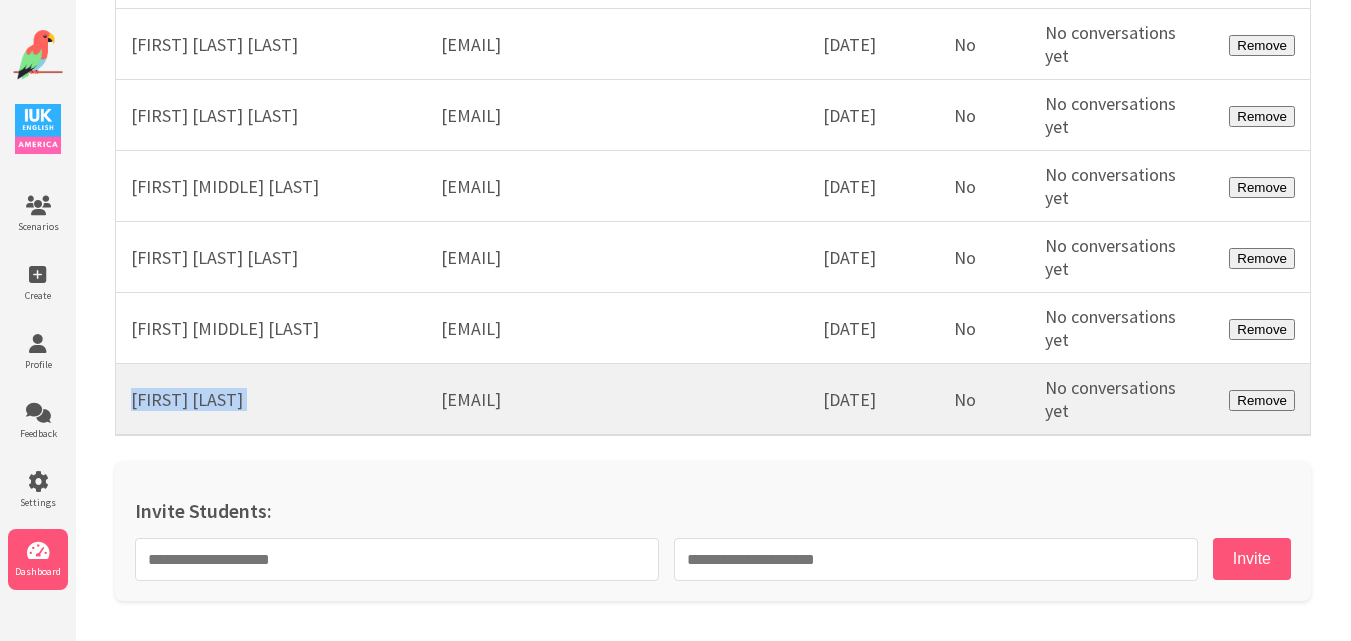 click on "[FIRST] [MIDDLE] [LAST]" at bounding box center (271, 400) 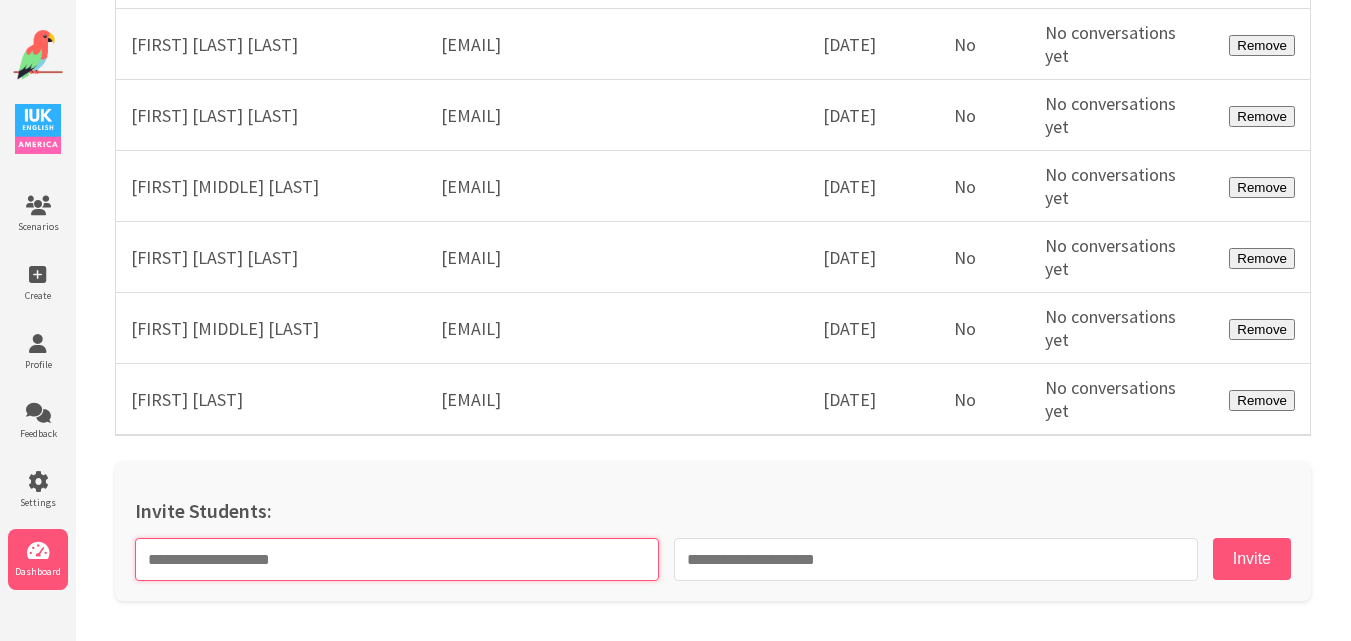 click at bounding box center (397, 559) 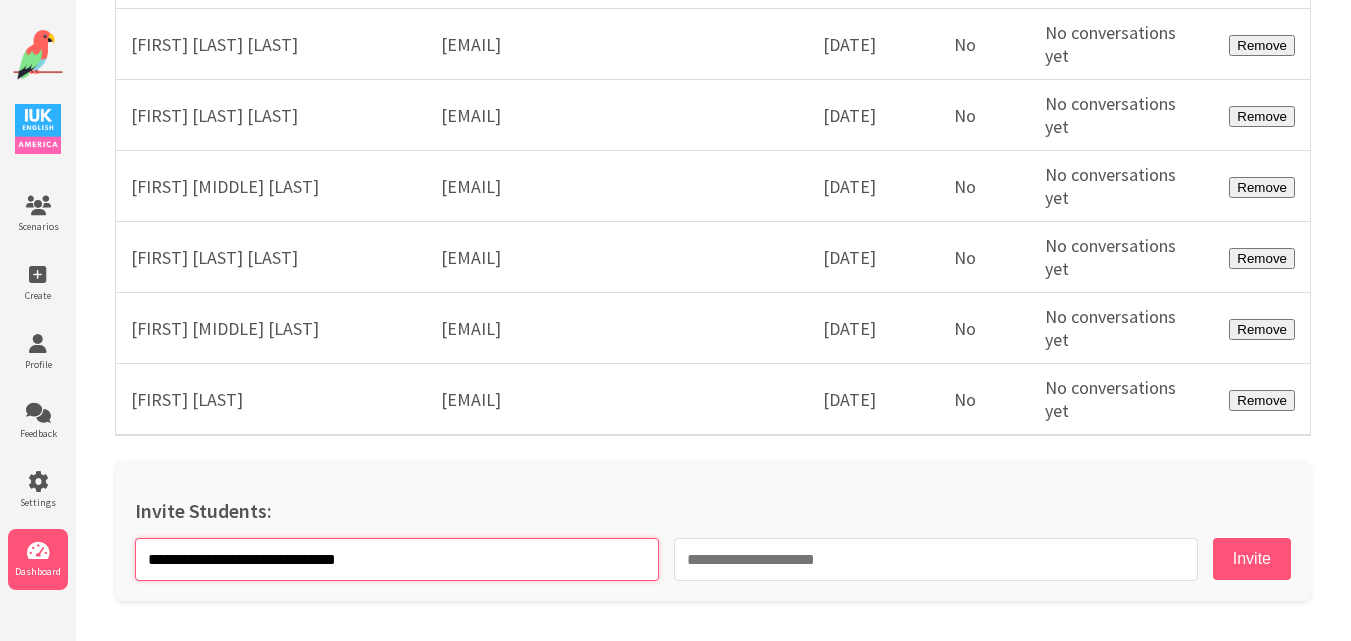 click on "**********" at bounding box center [397, 559] 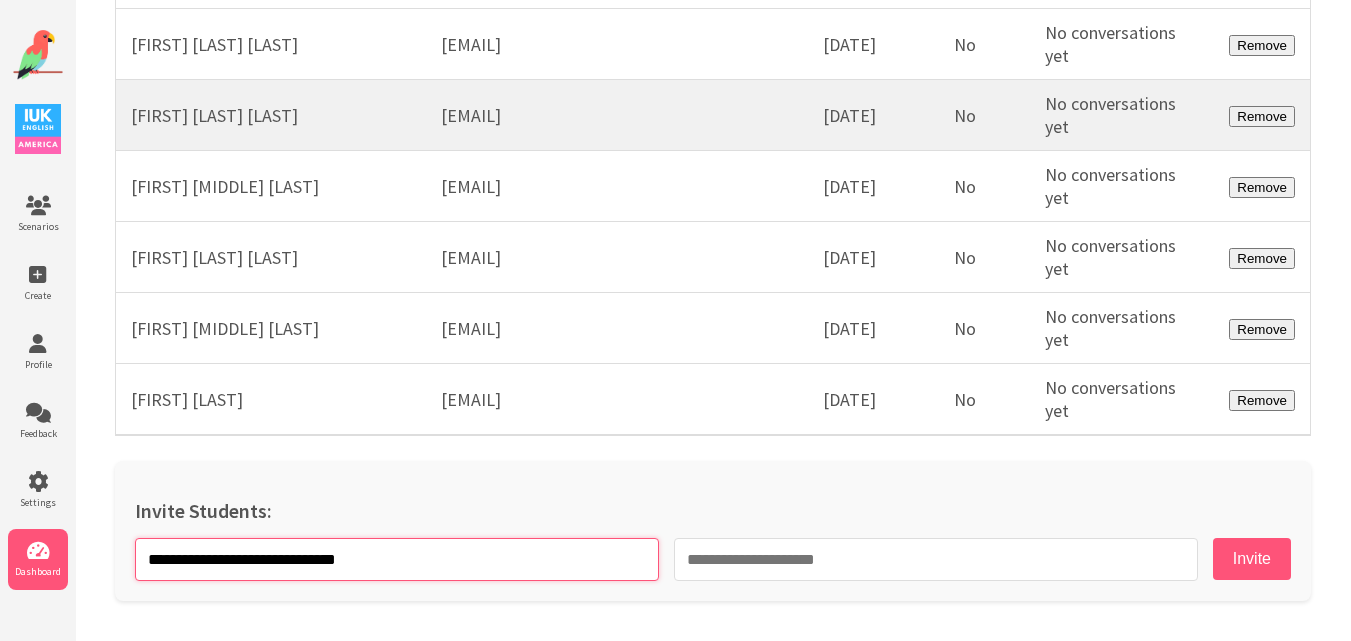 type on "**********" 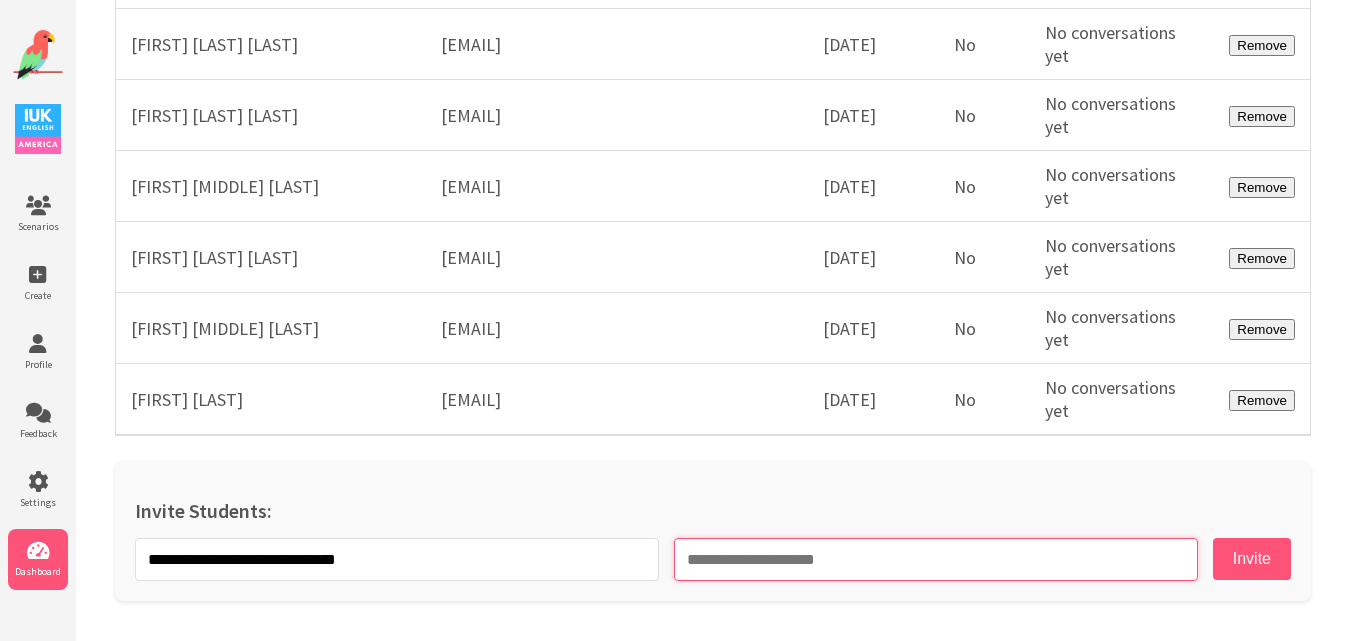 click at bounding box center (936, 559) 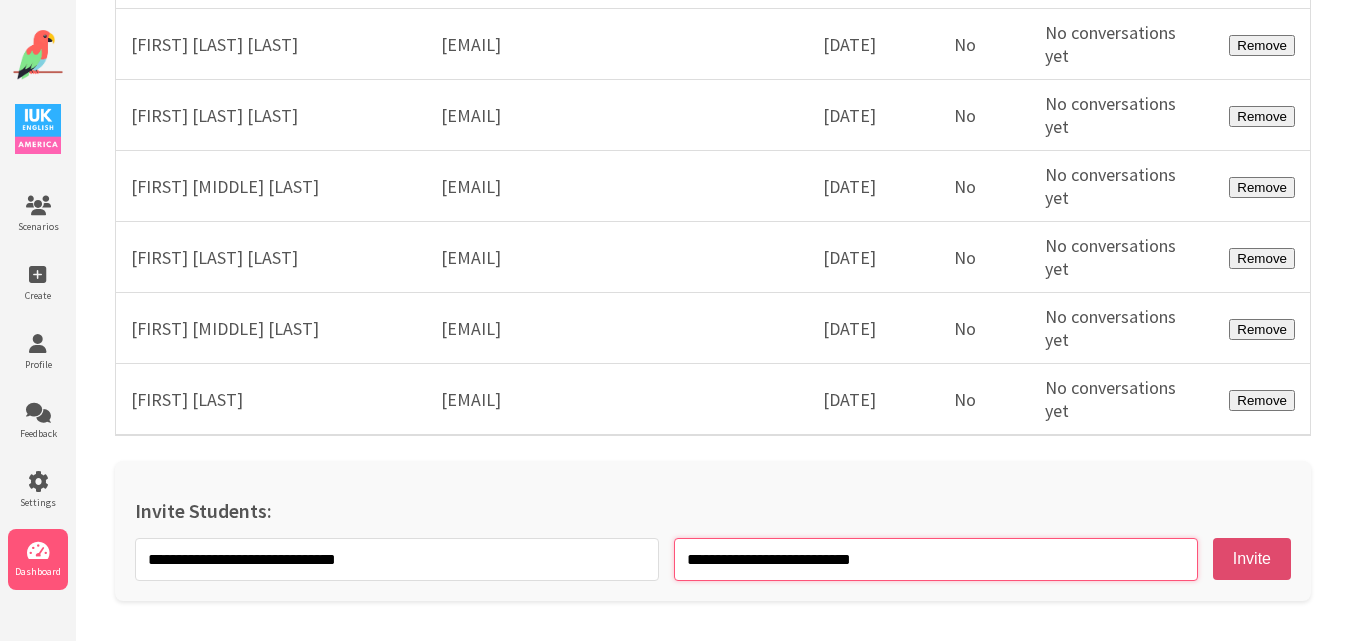 type on "**********" 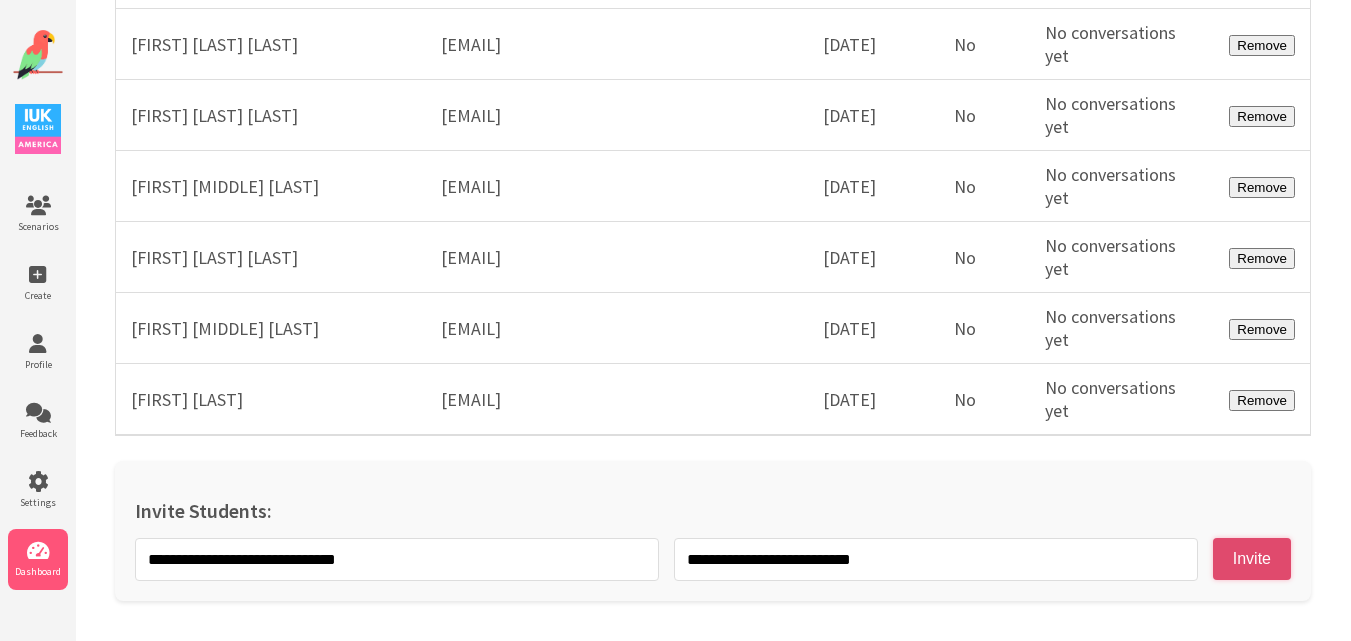 click on "Invite" at bounding box center [1252, 559] 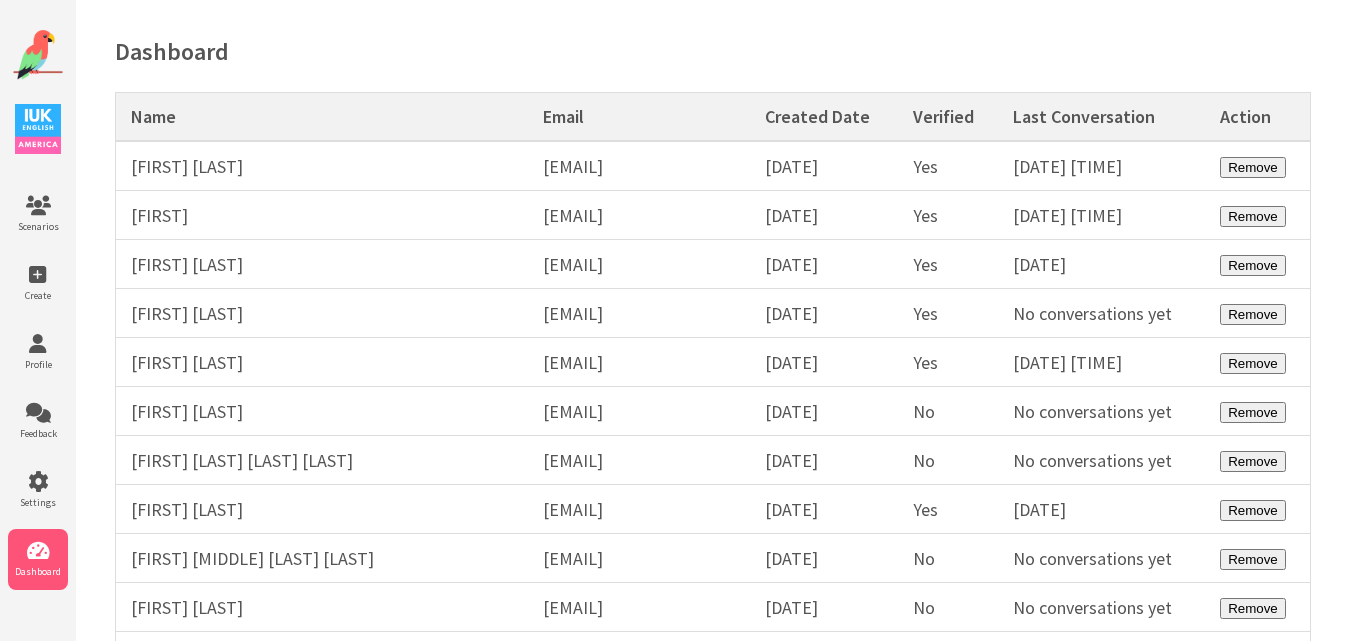 scroll, scrollTop: 0, scrollLeft: 0, axis: both 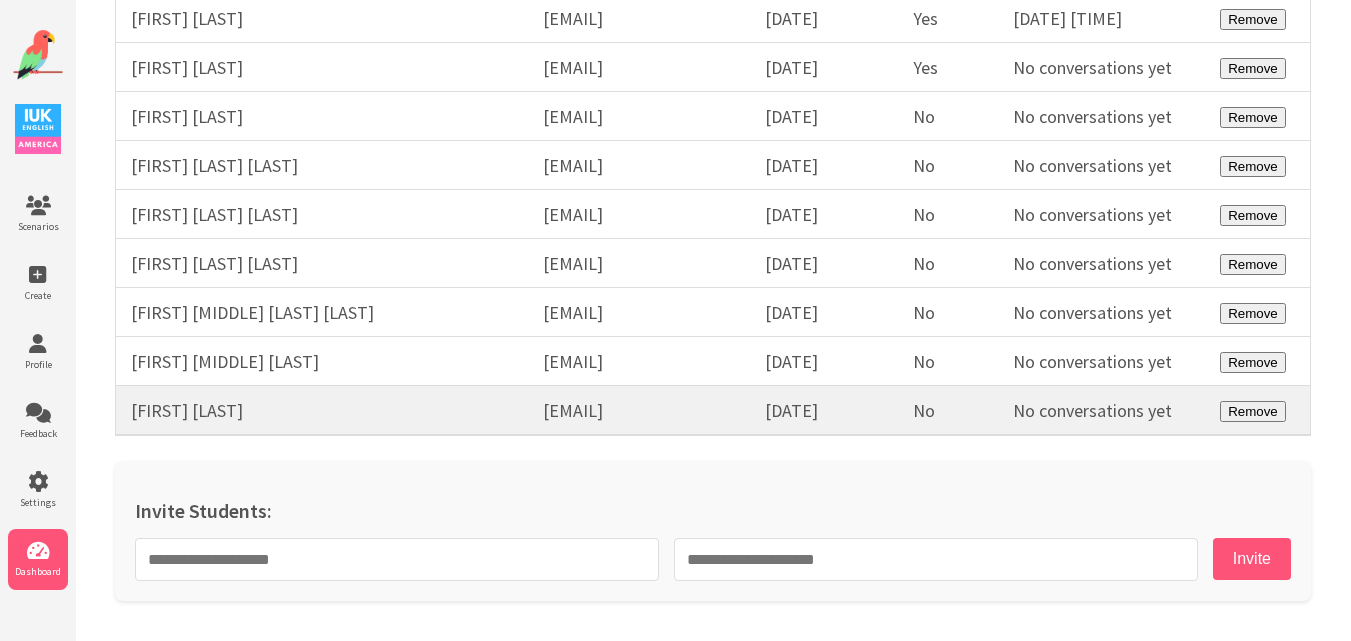 click on "[FIRST] [LAST]" at bounding box center [322, 411] 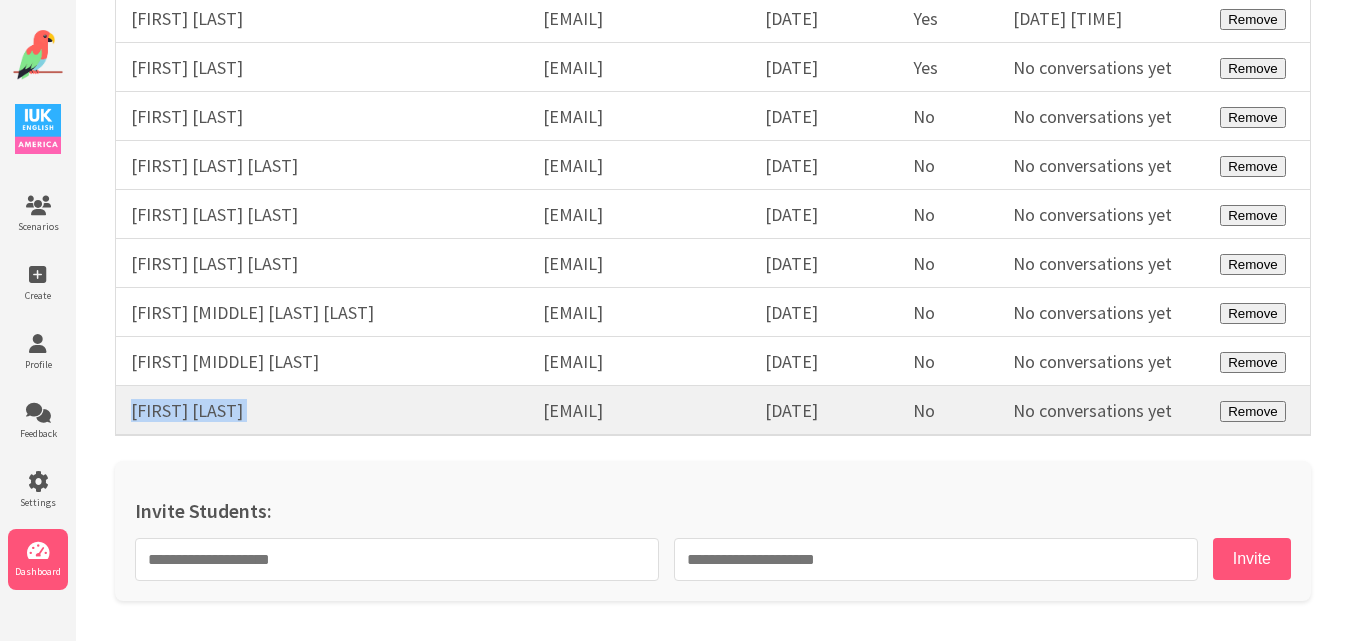 click on "[FIRST] [LAST]" at bounding box center [322, 411] 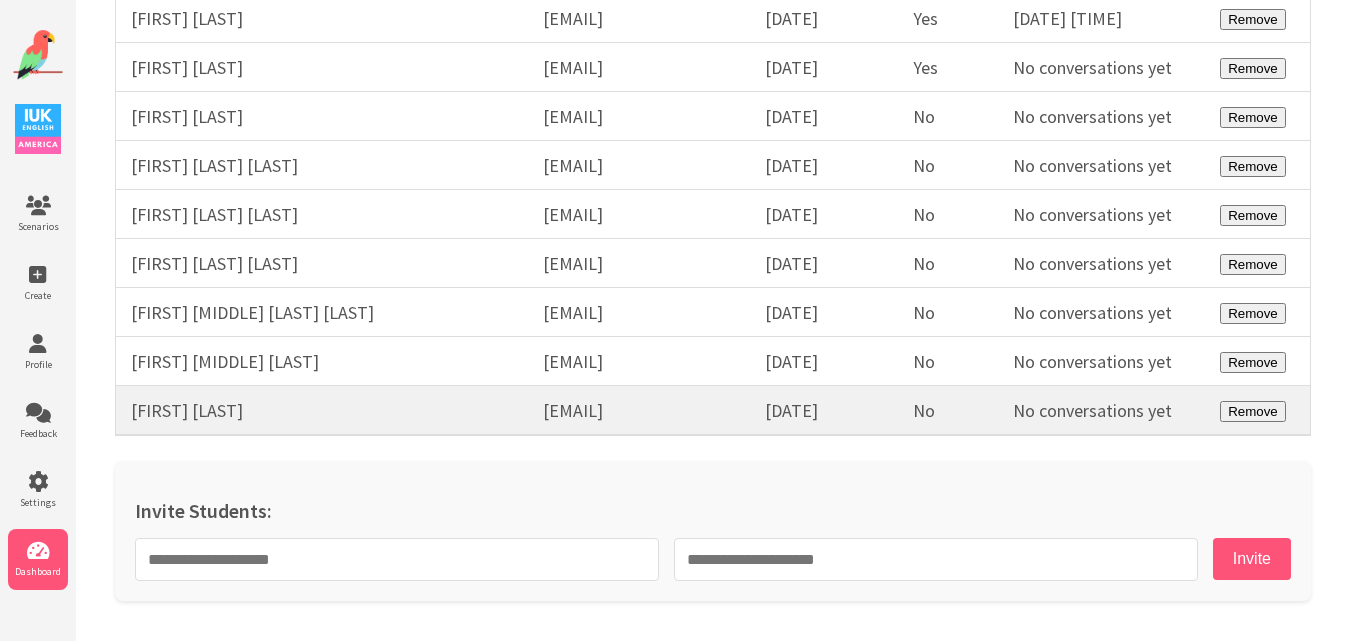 click on "[EMAIL]" at bounding box center (639, 411) 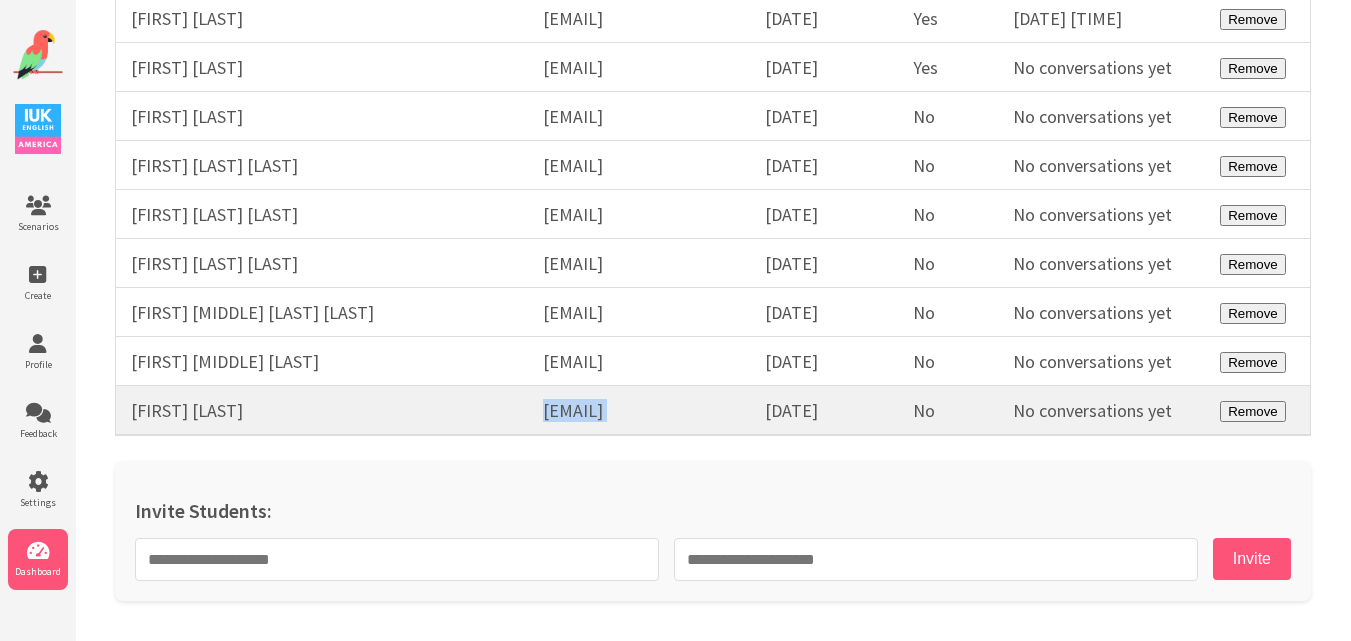 click on "[EMAIL]" at bounding box center (639, 411) 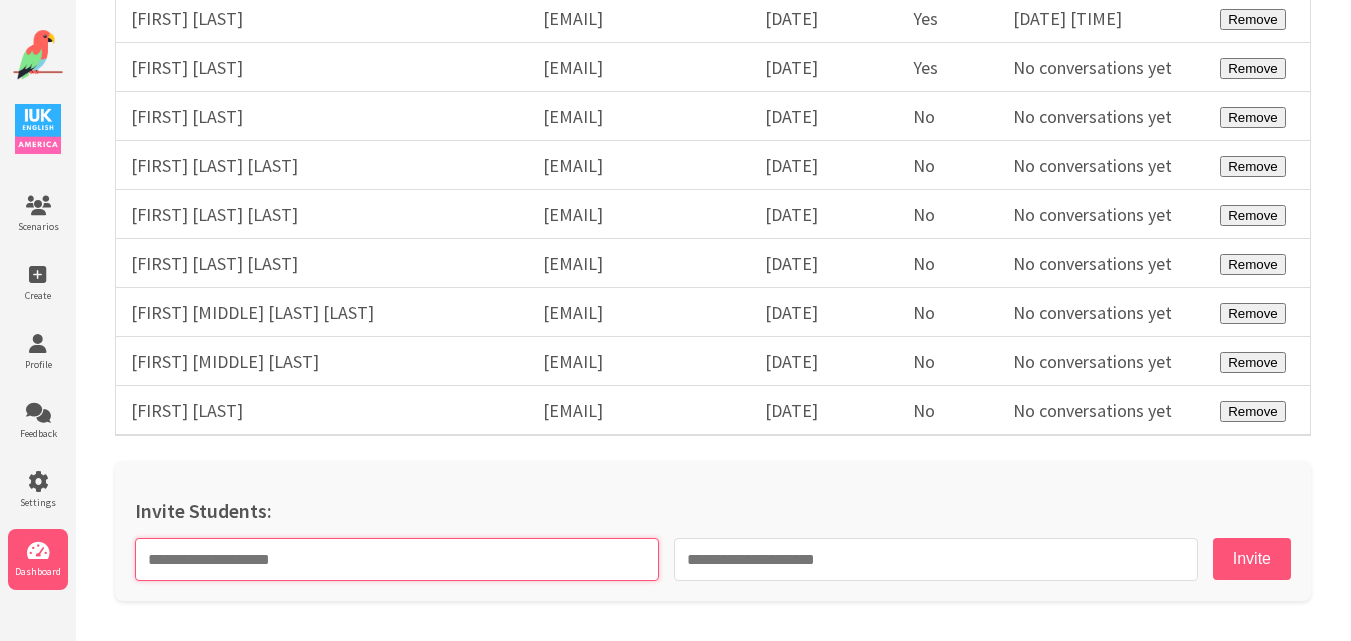 click at bounding box center (397, 559) 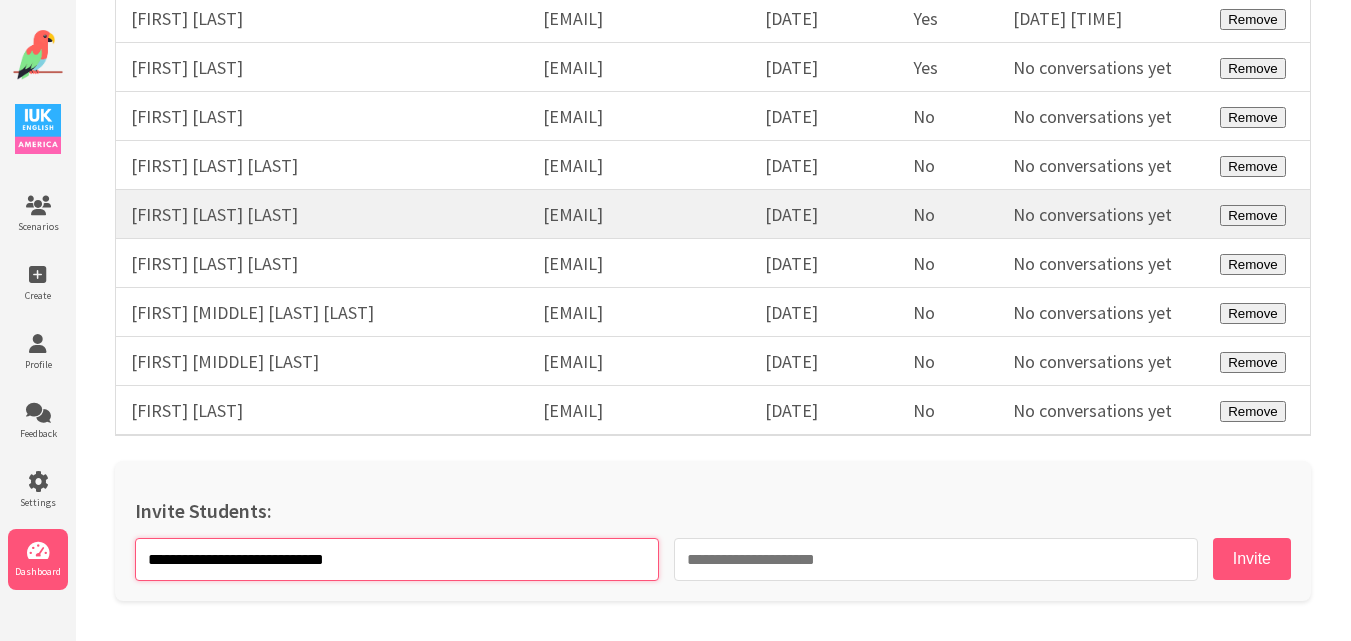 type on "[MASKED]" 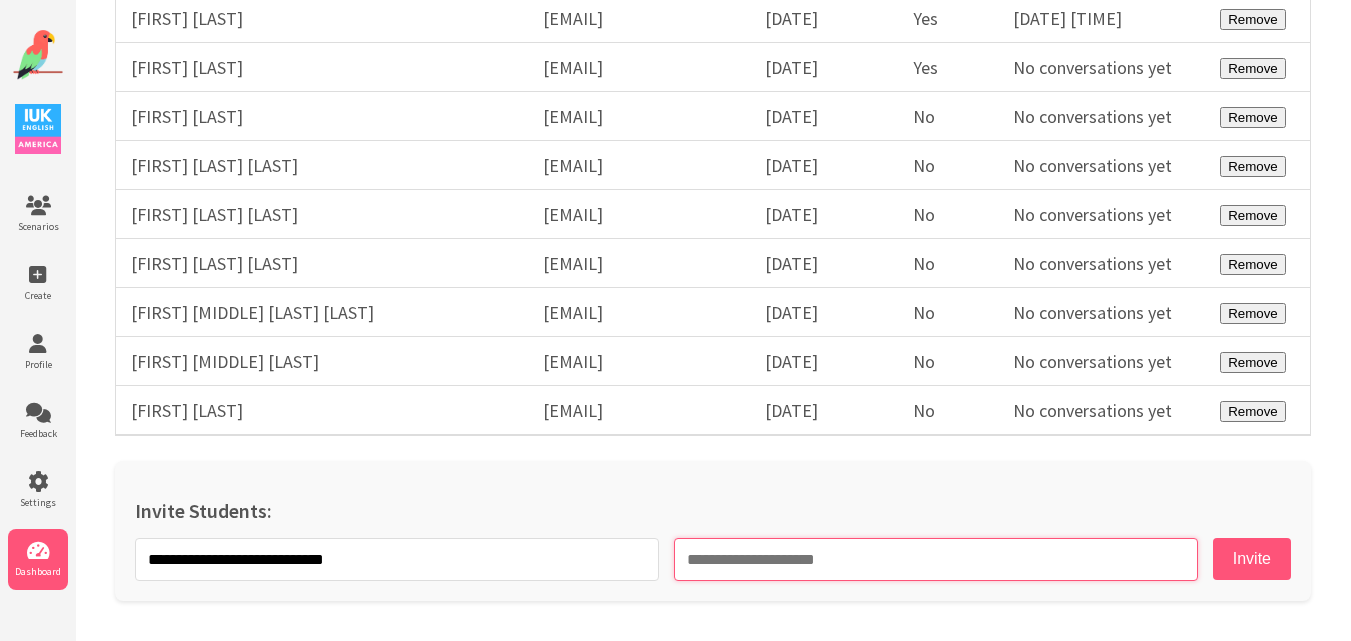 click at bounding box center [936, 559] 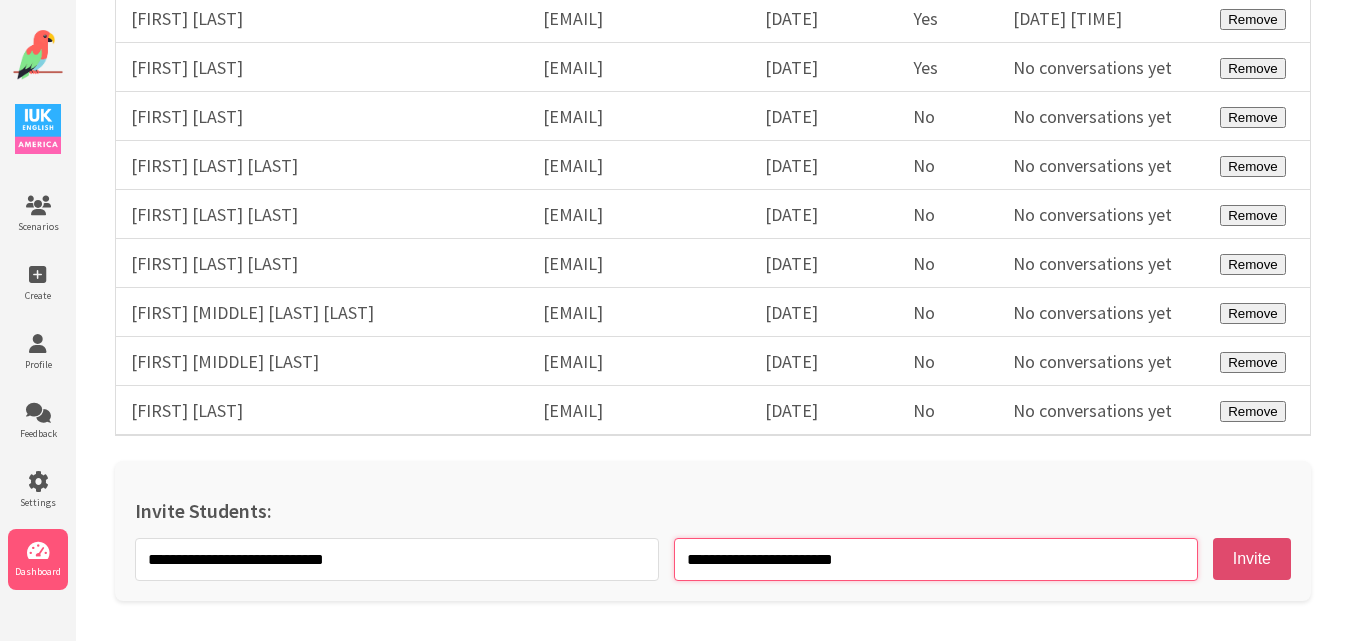 type on "**********" 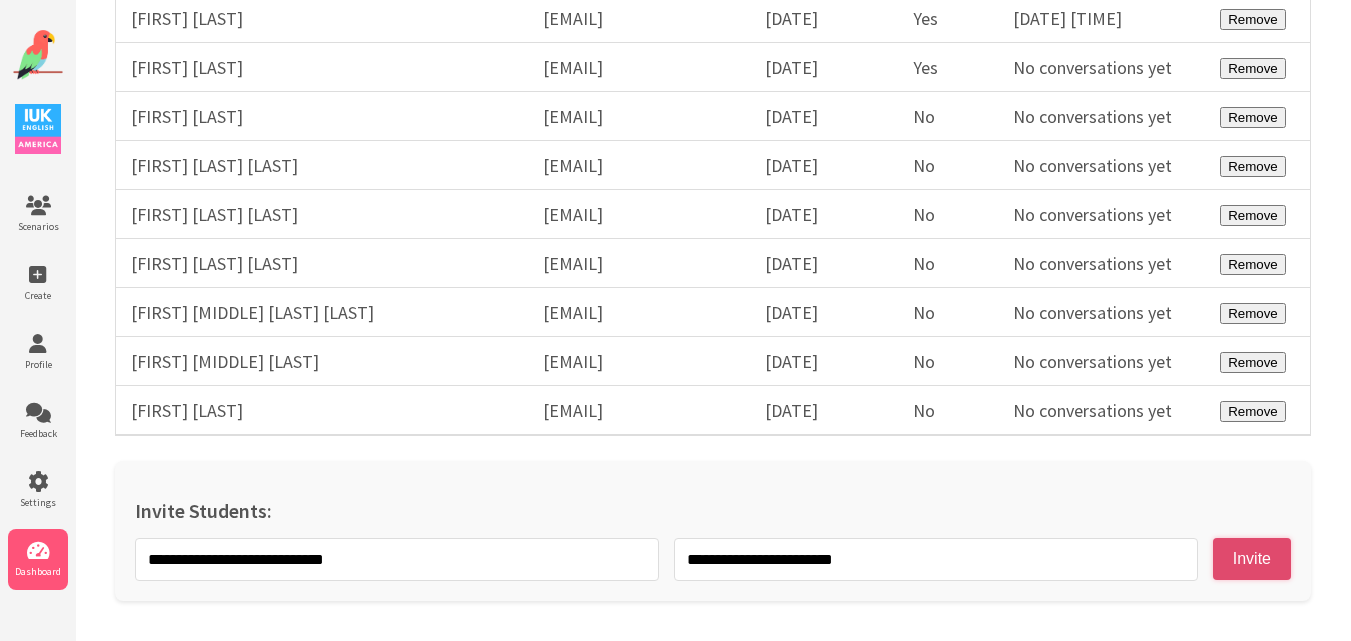 click on "Invite" at bounding box center (1252, 559) 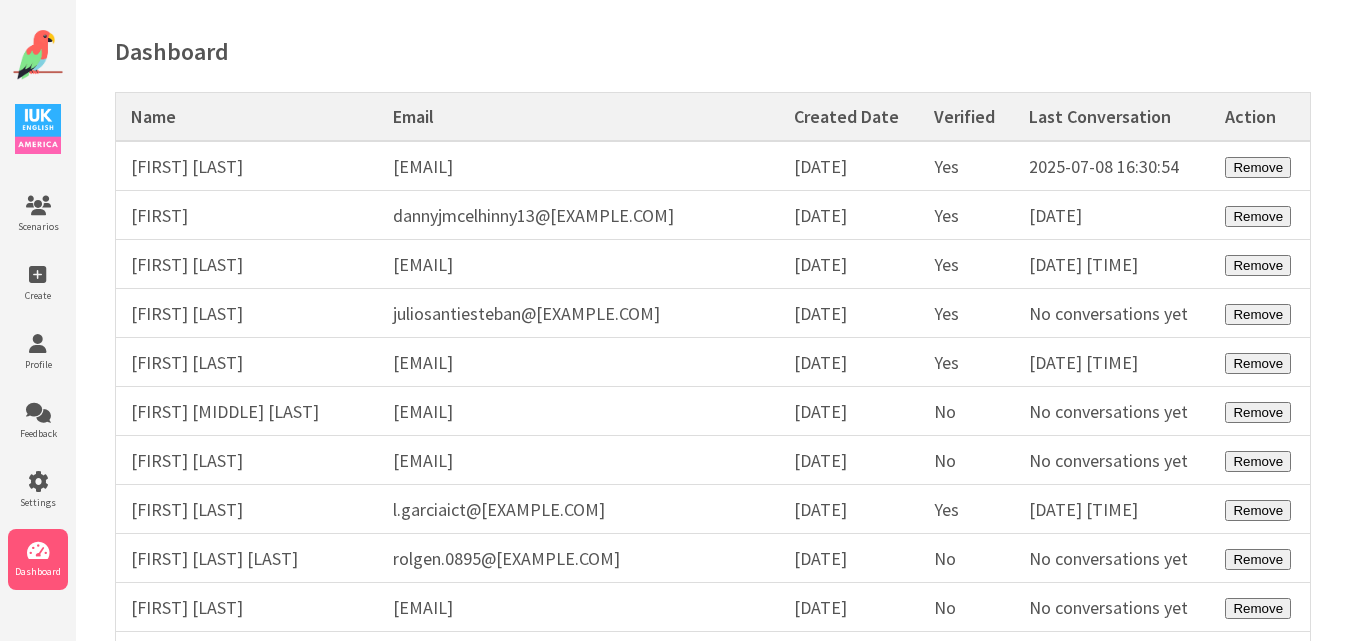 scroll, scrollTop: 0, scrollLeft: 0, axis: both 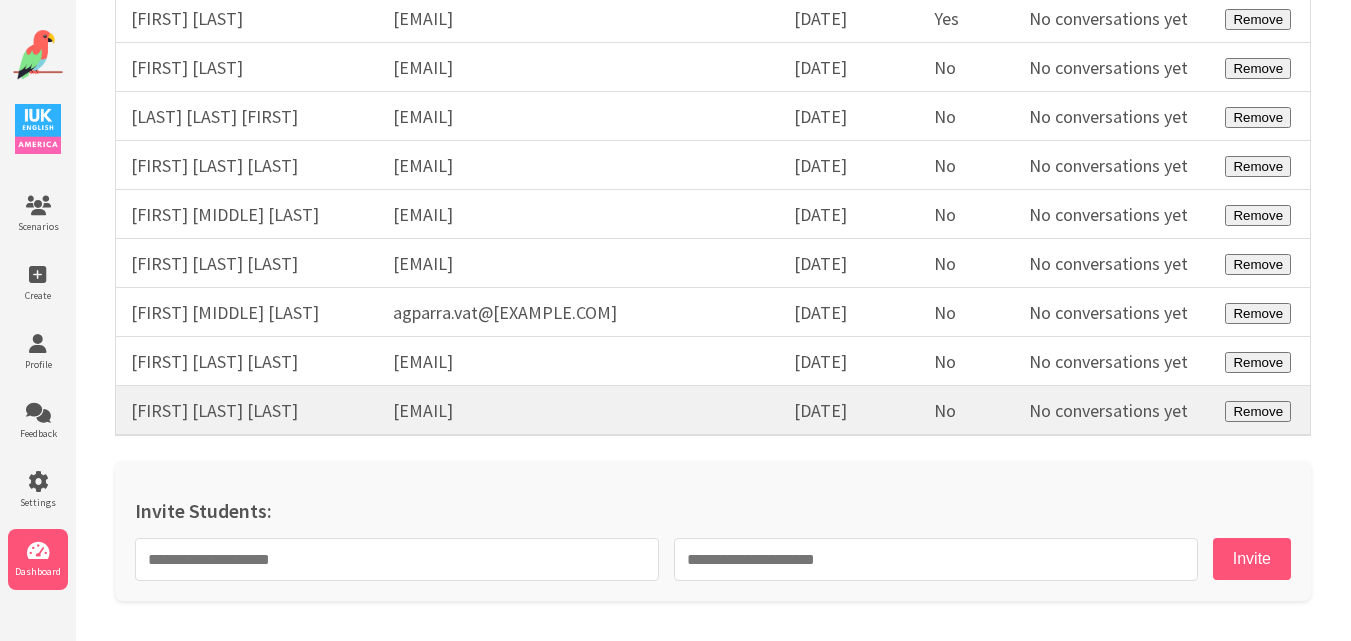 click on "[FIRST] [LAST] [LAST]" at bounding box center [247, 411] 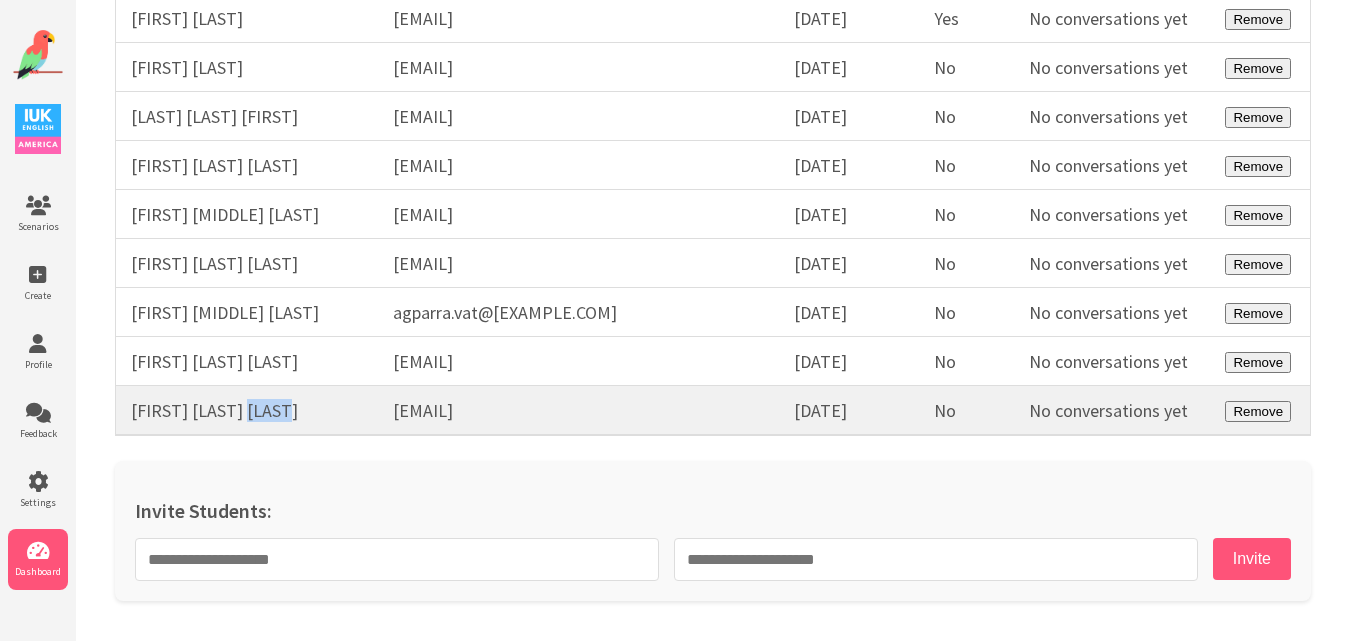 click on "[FIRST] [LAST] [LAST]" at bounding box center [247, 411] 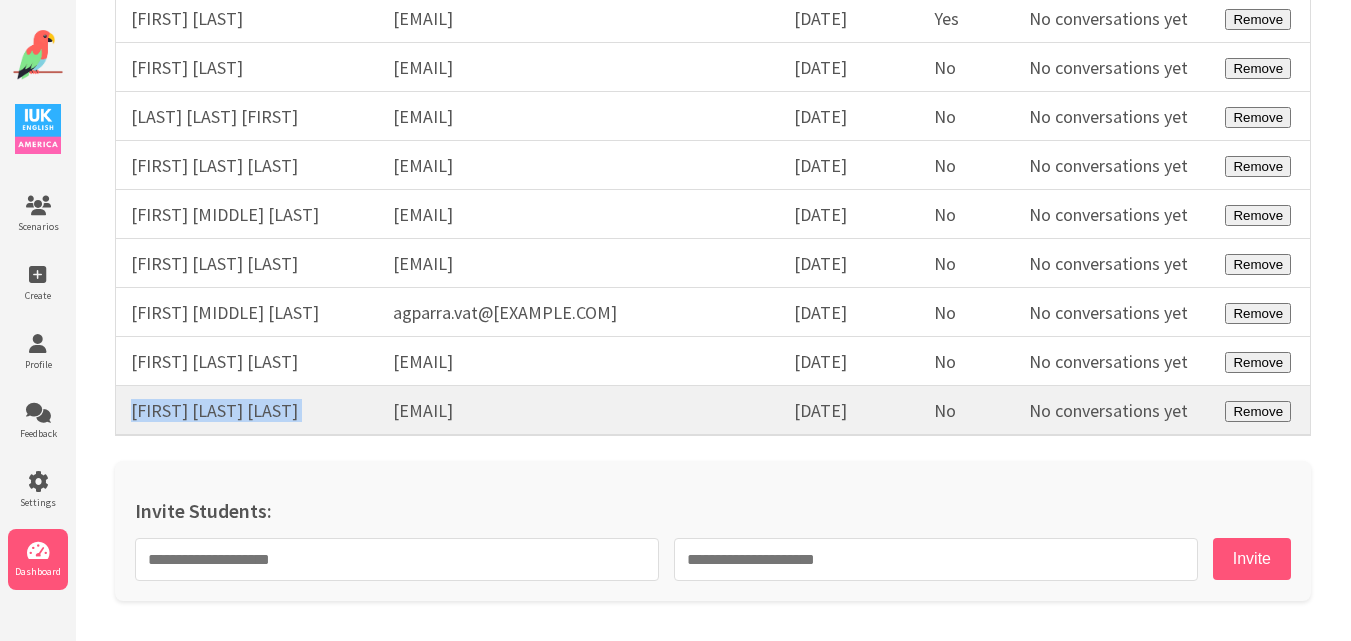 click on "[FIRST] [LAST] [LAST]" at bounding box center [247, 411] 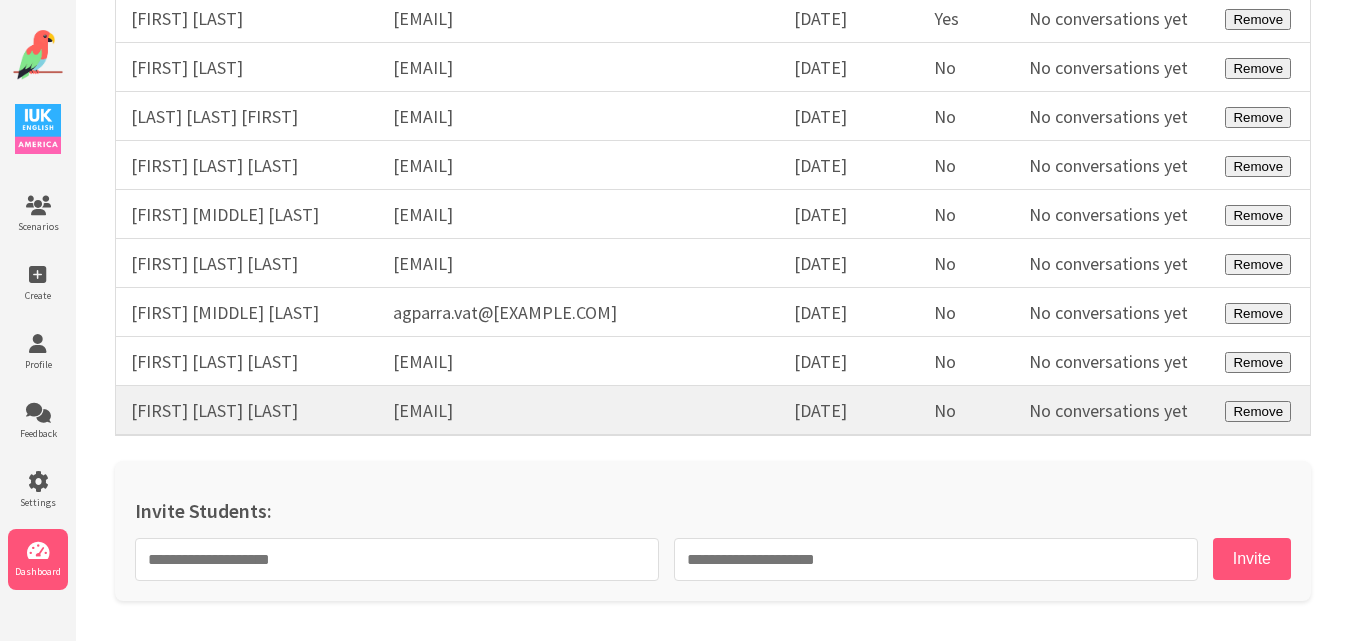 click on "[EMAIL]" at bounding box center [578, 411] 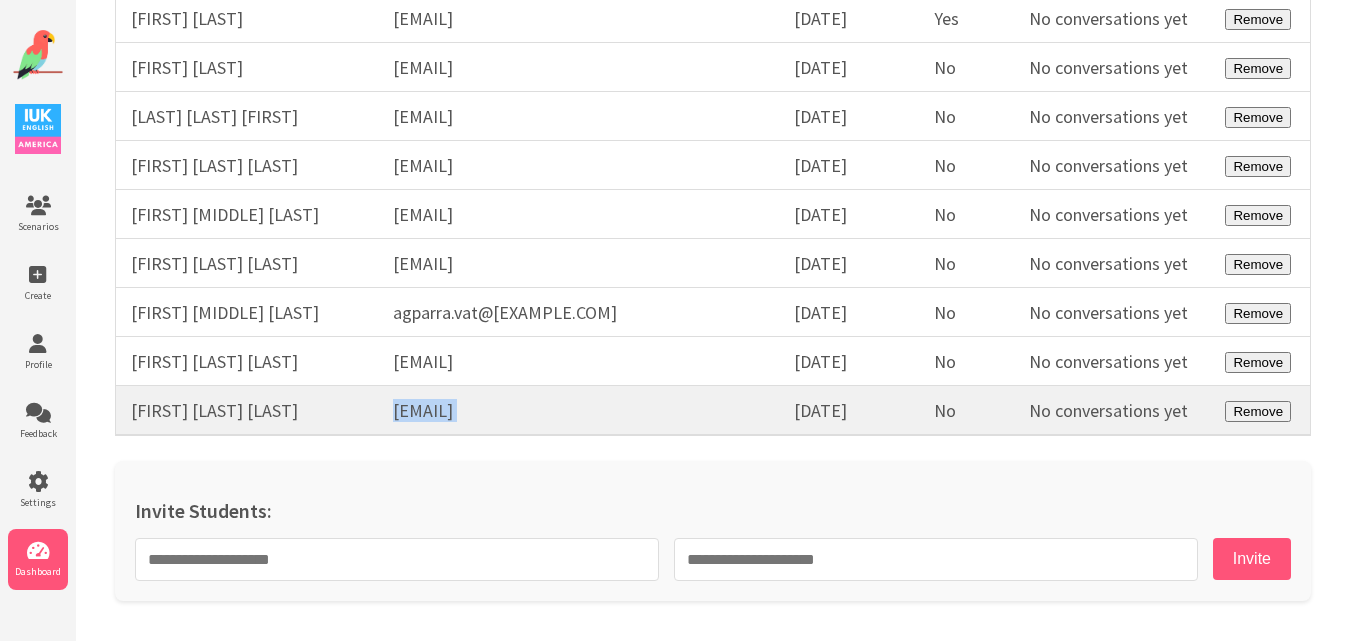 click on "[EMAIL]" at bounding box center (578, 411) 